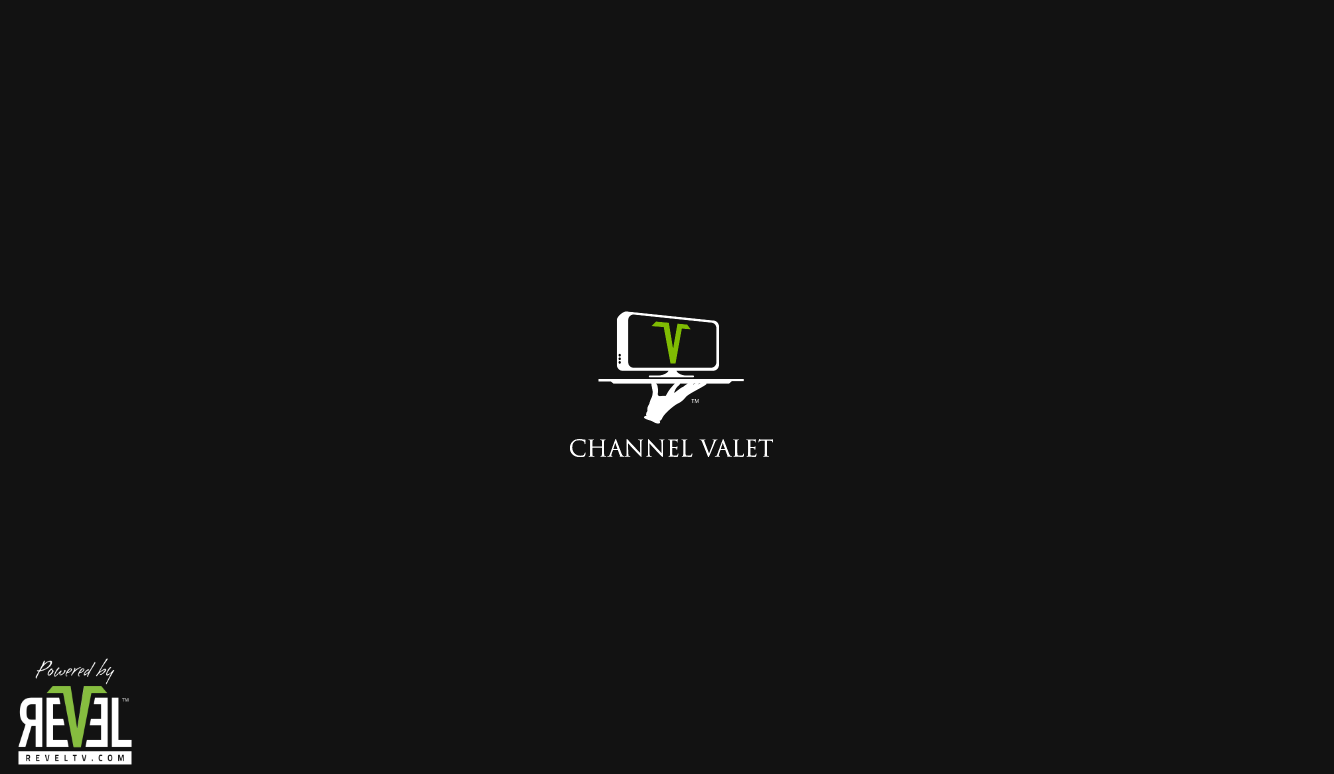 scroll, scrollTop: 0, scrollLeft: 0, axis: both 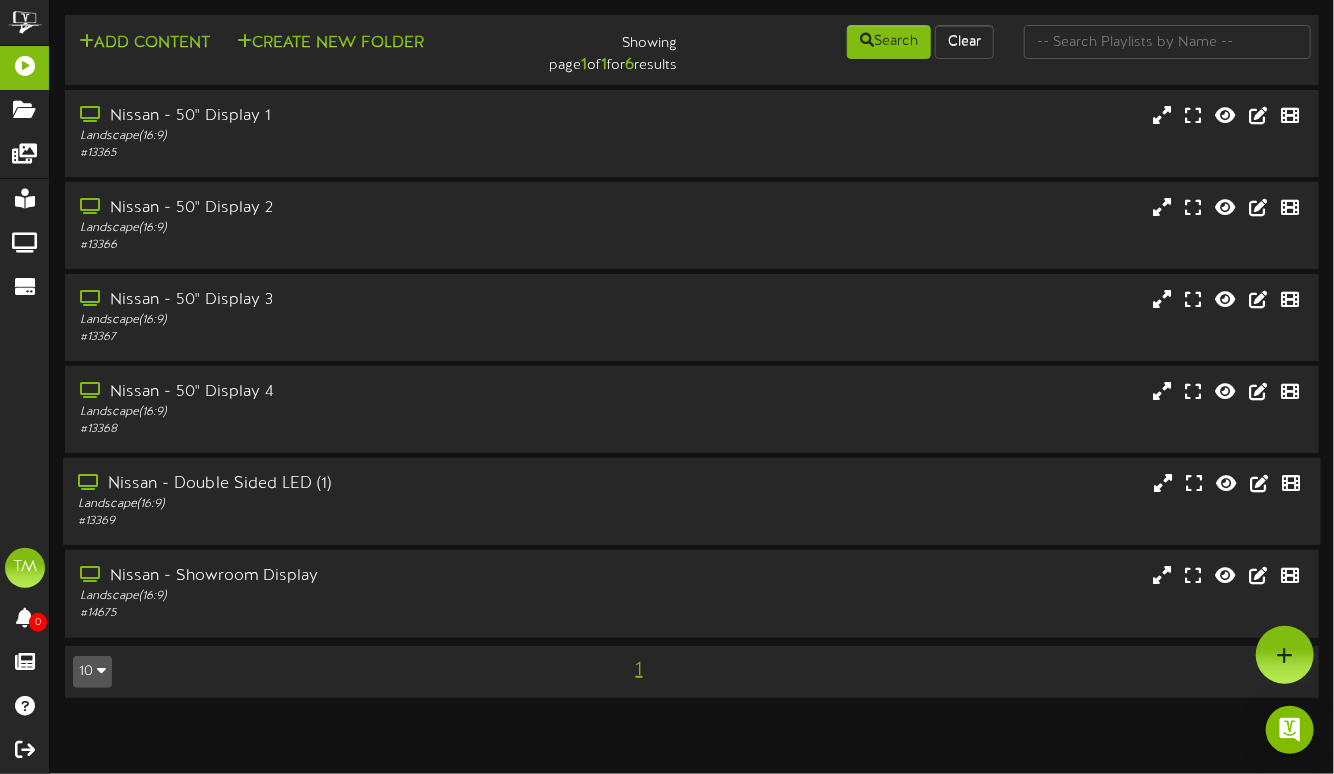 click on "Nissan - Double Sided LED (1)" at bounding box center [325, 484] 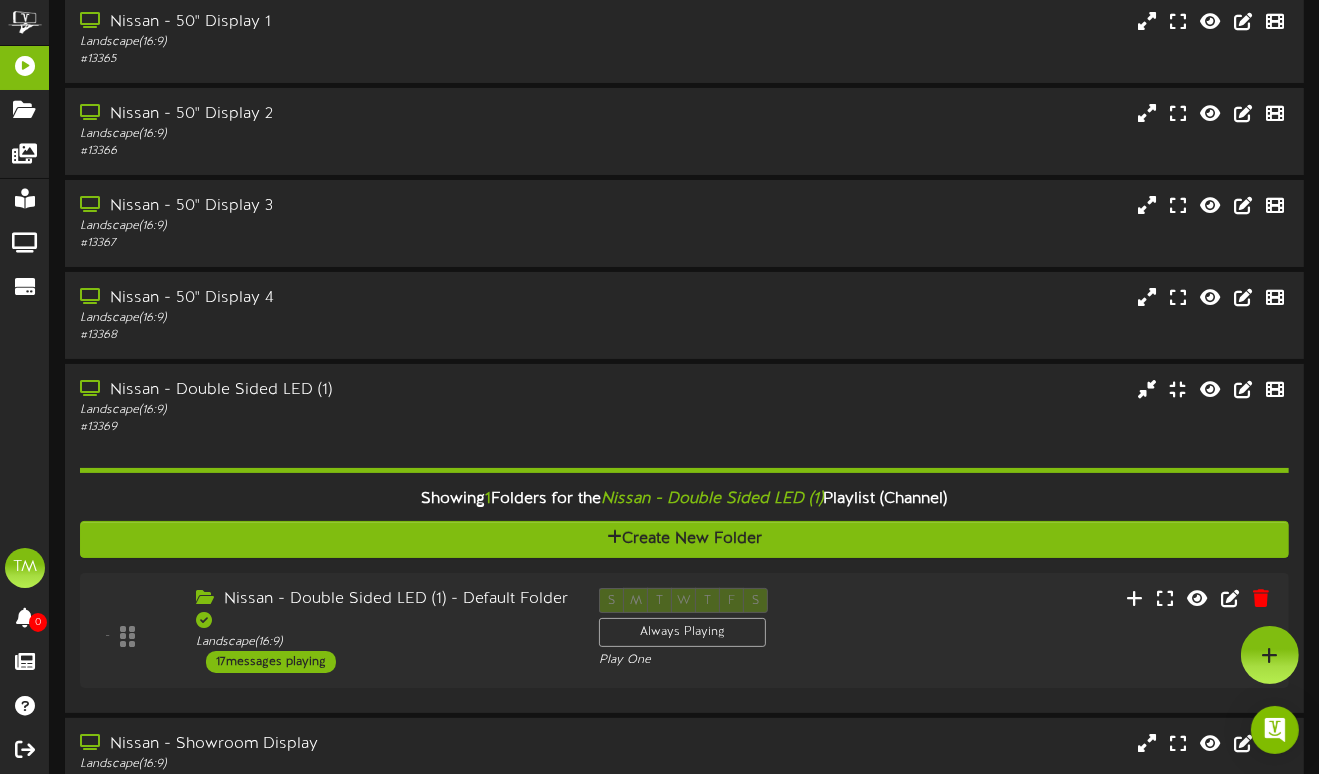 scroll, scrollTop: 108, scrollLeft: 0, axis: vertical 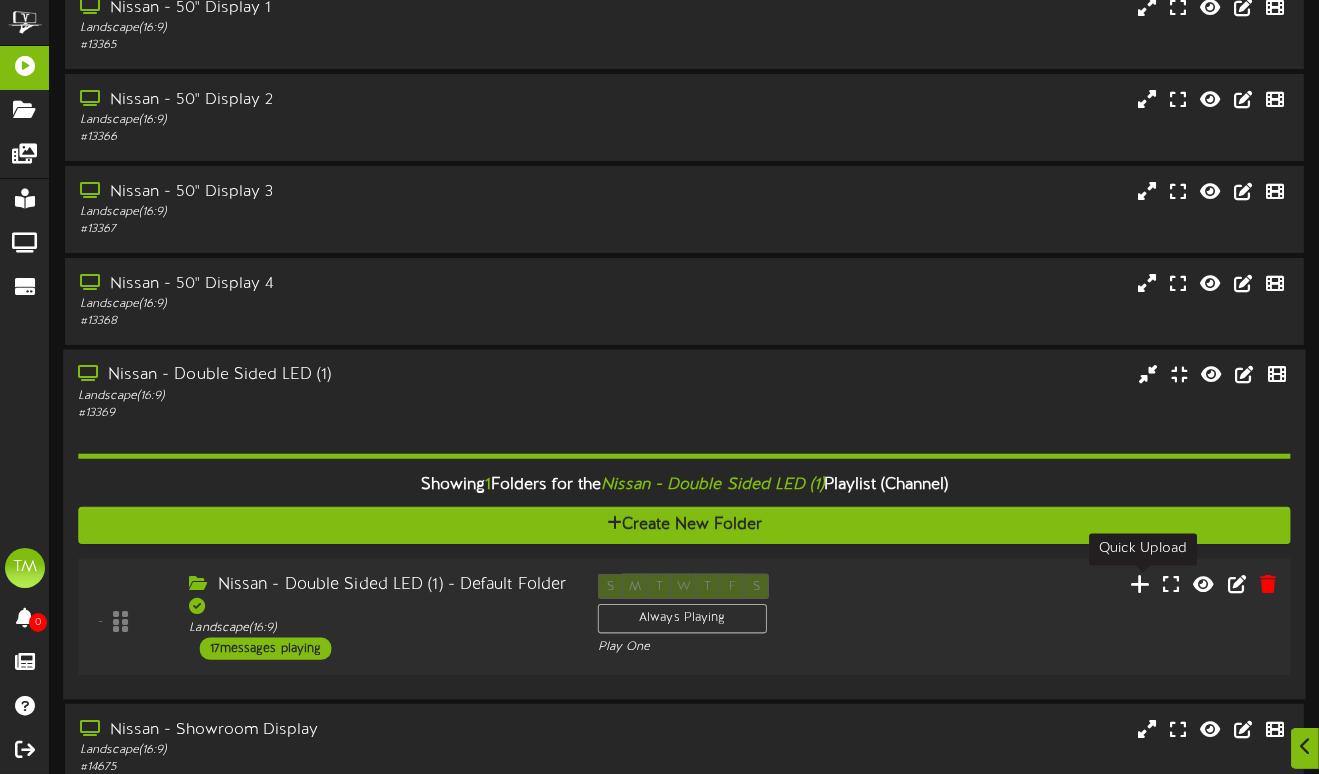 click at bounding box center (1140, 583) 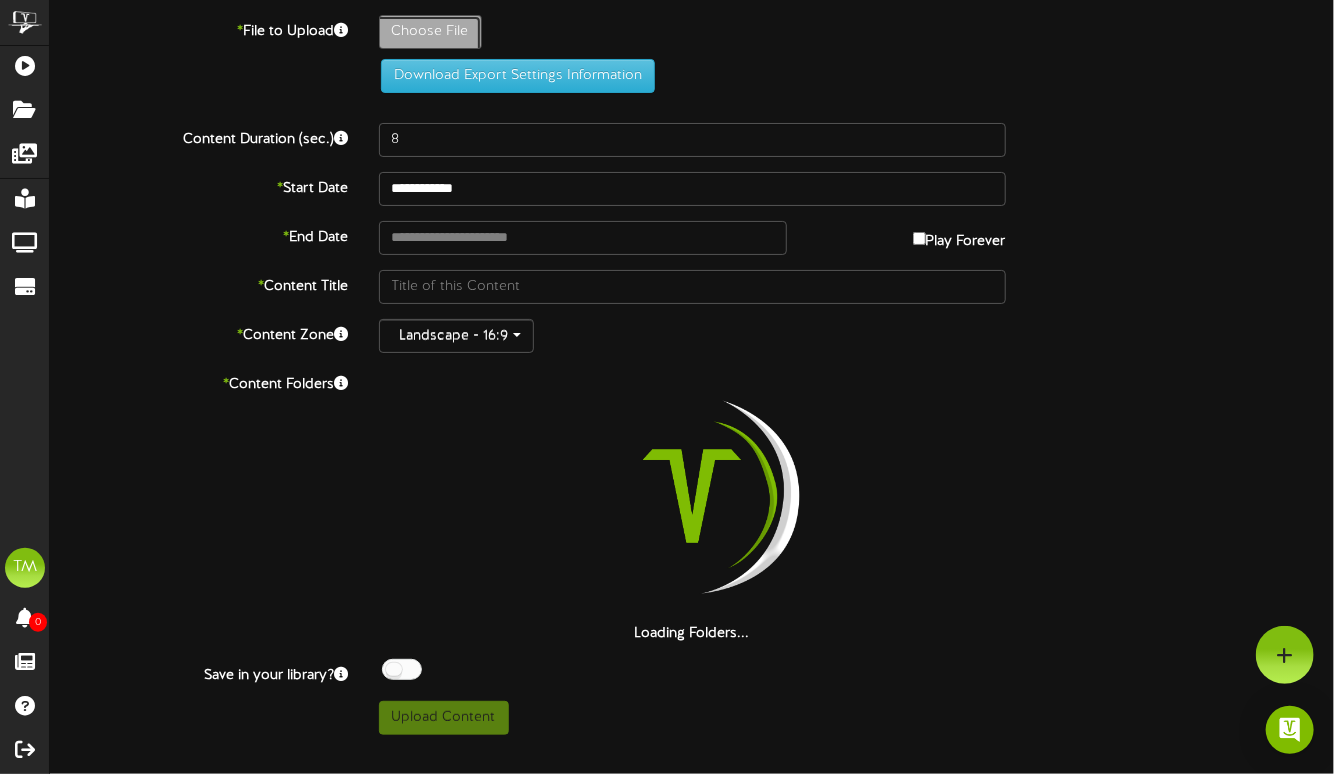click on "Choose File" at bounding box center [-607, 87] 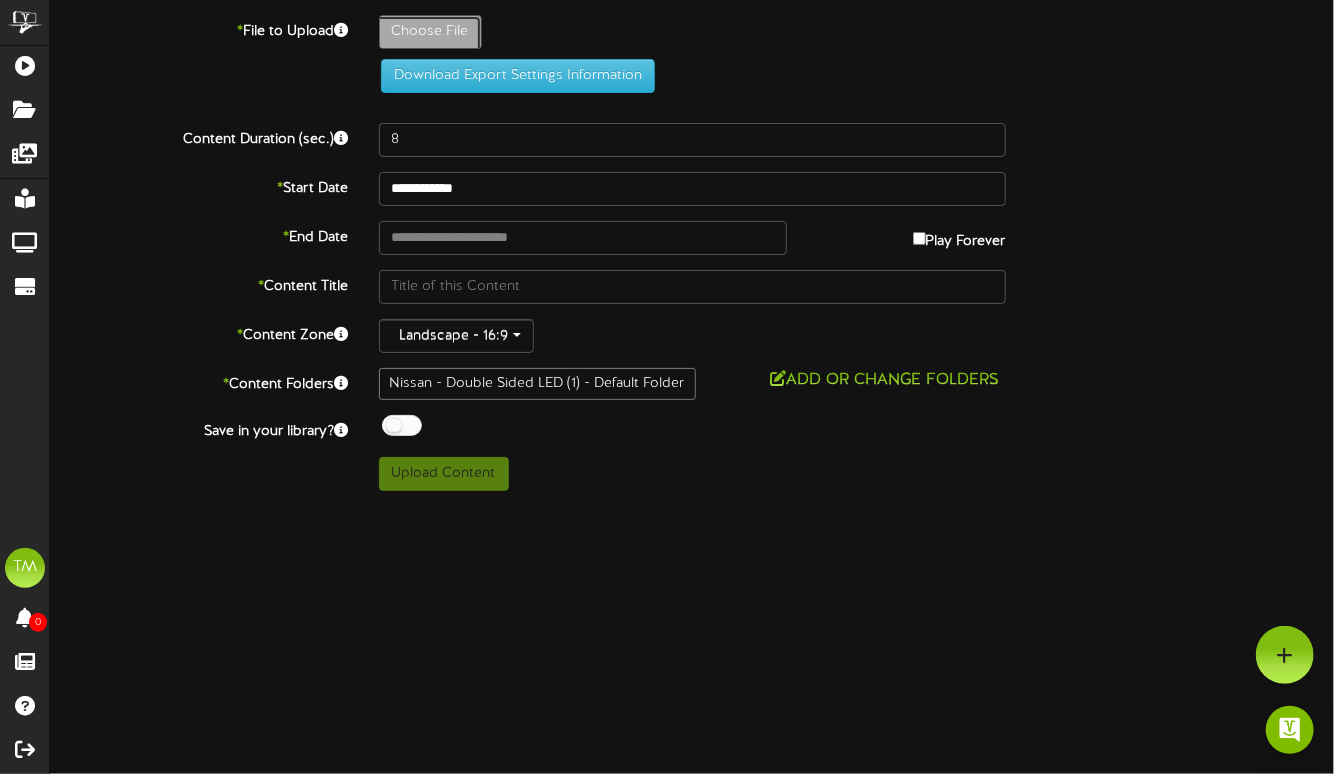 type on "**********" 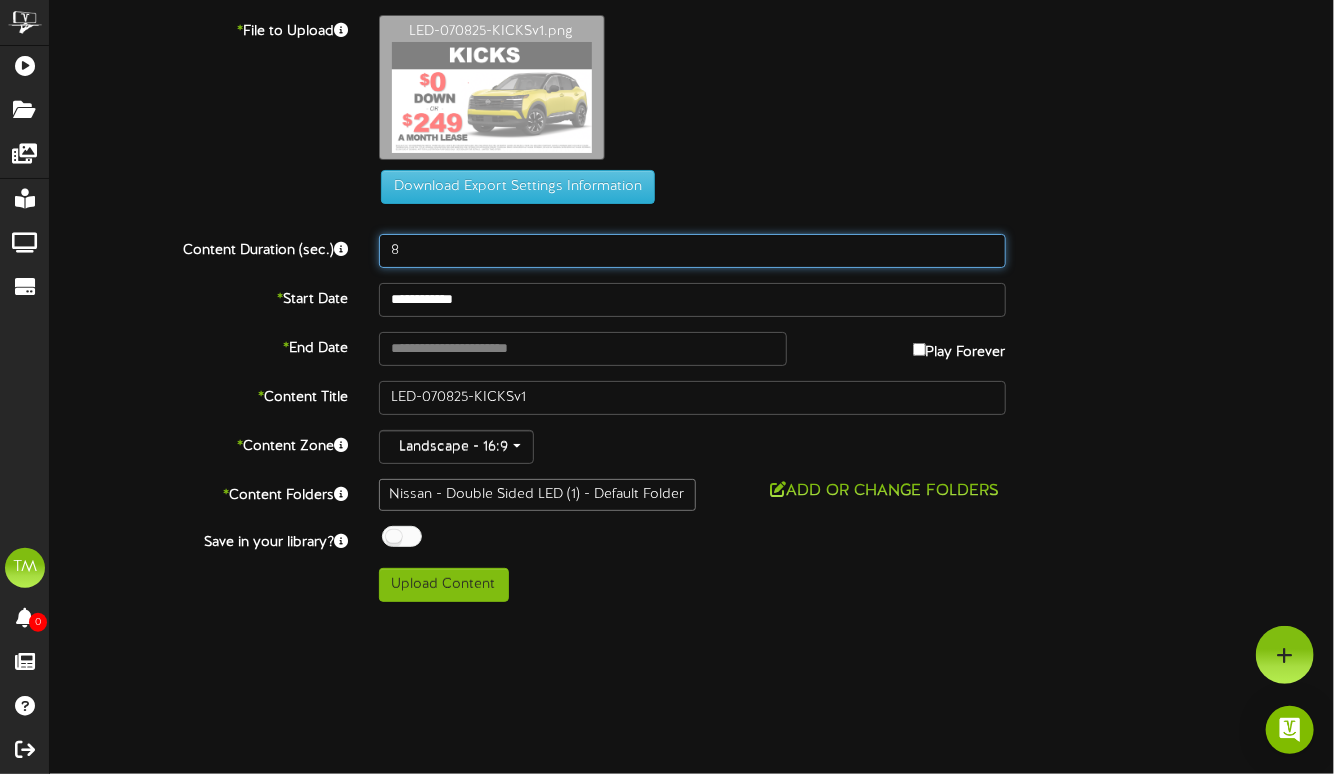 click on "8" at bounding box center [692, 251] 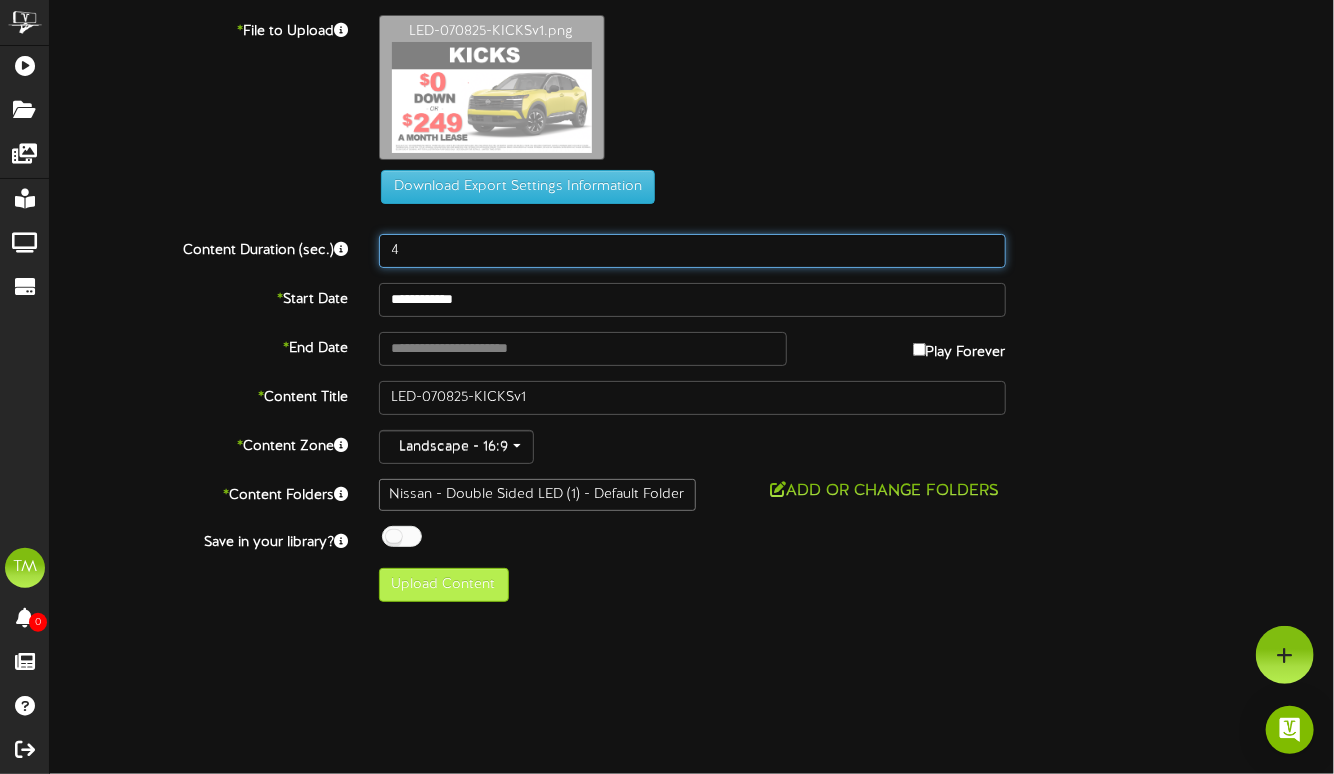 type on "4" 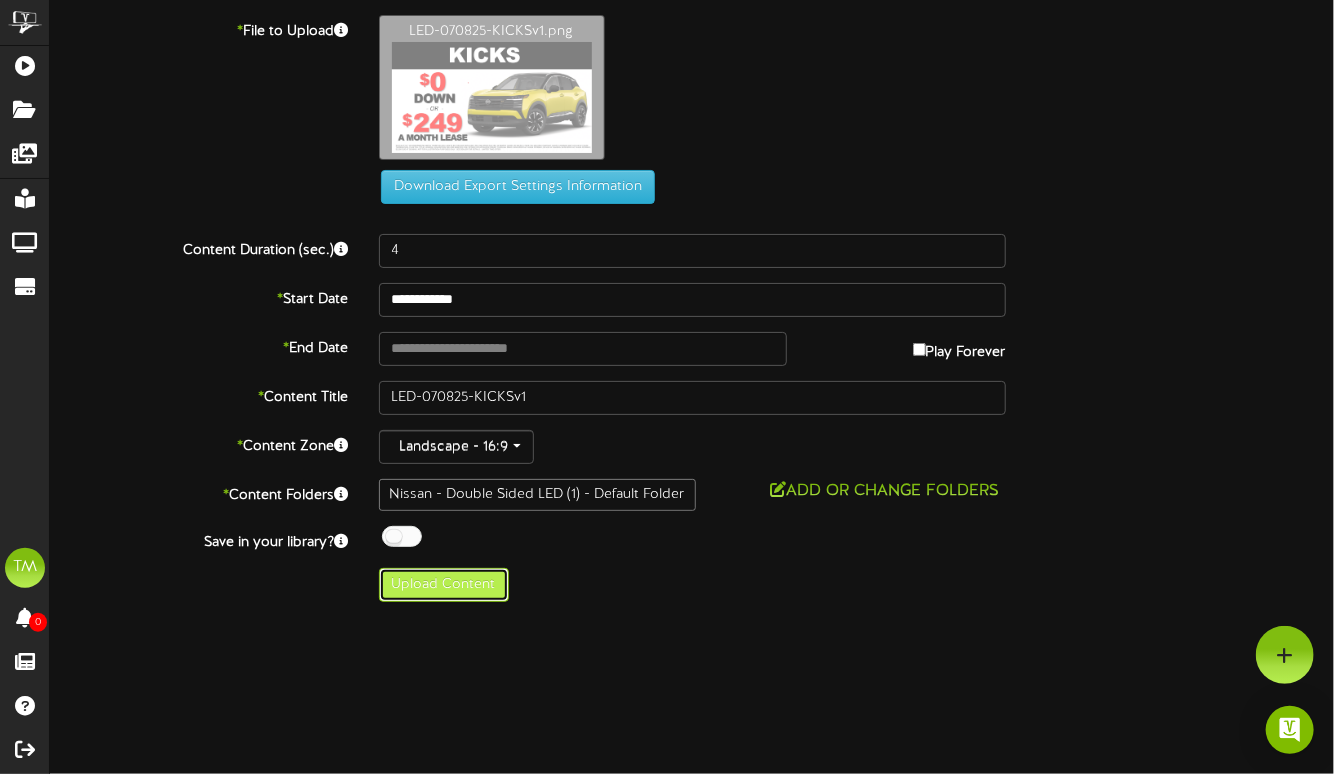 click on "Upload Content" at bounding box center [444, 585] 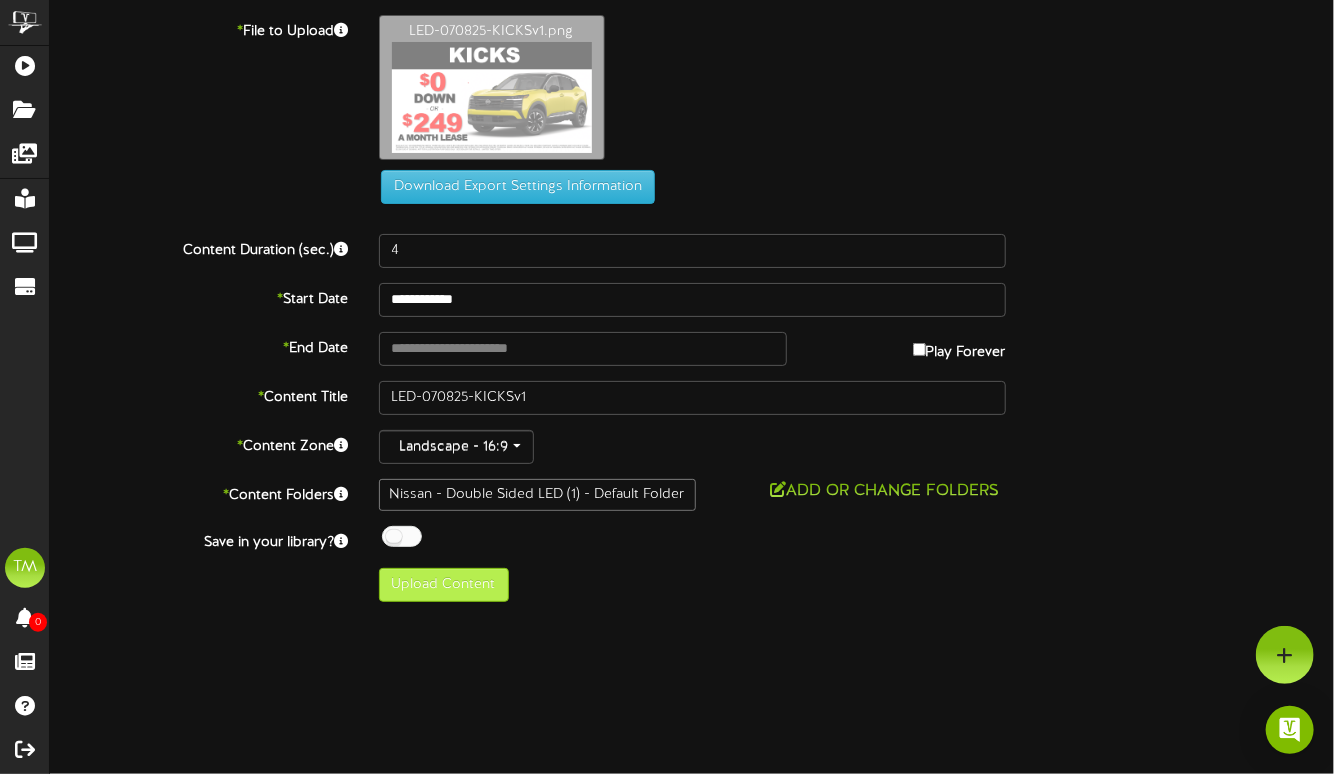 type on "**********" 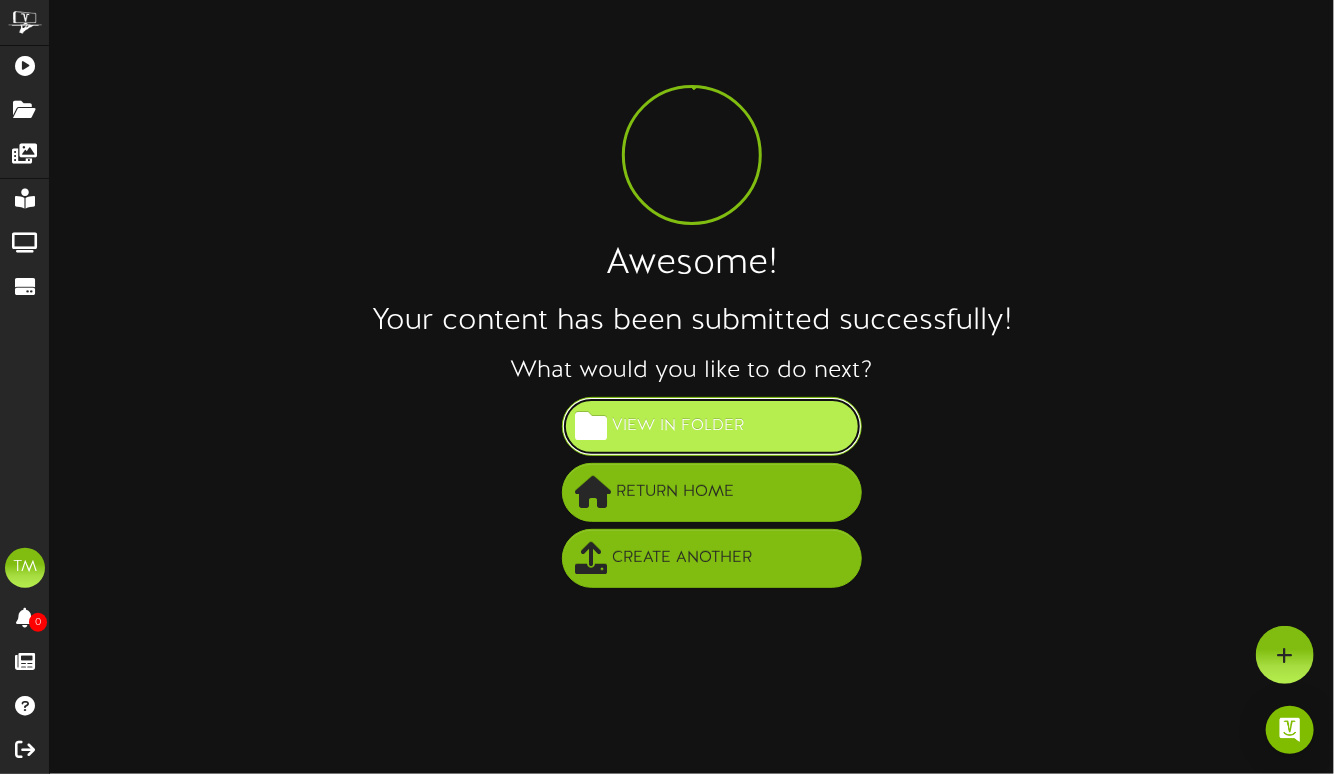 click on "View in Folder" at bounding box center (678, 426) 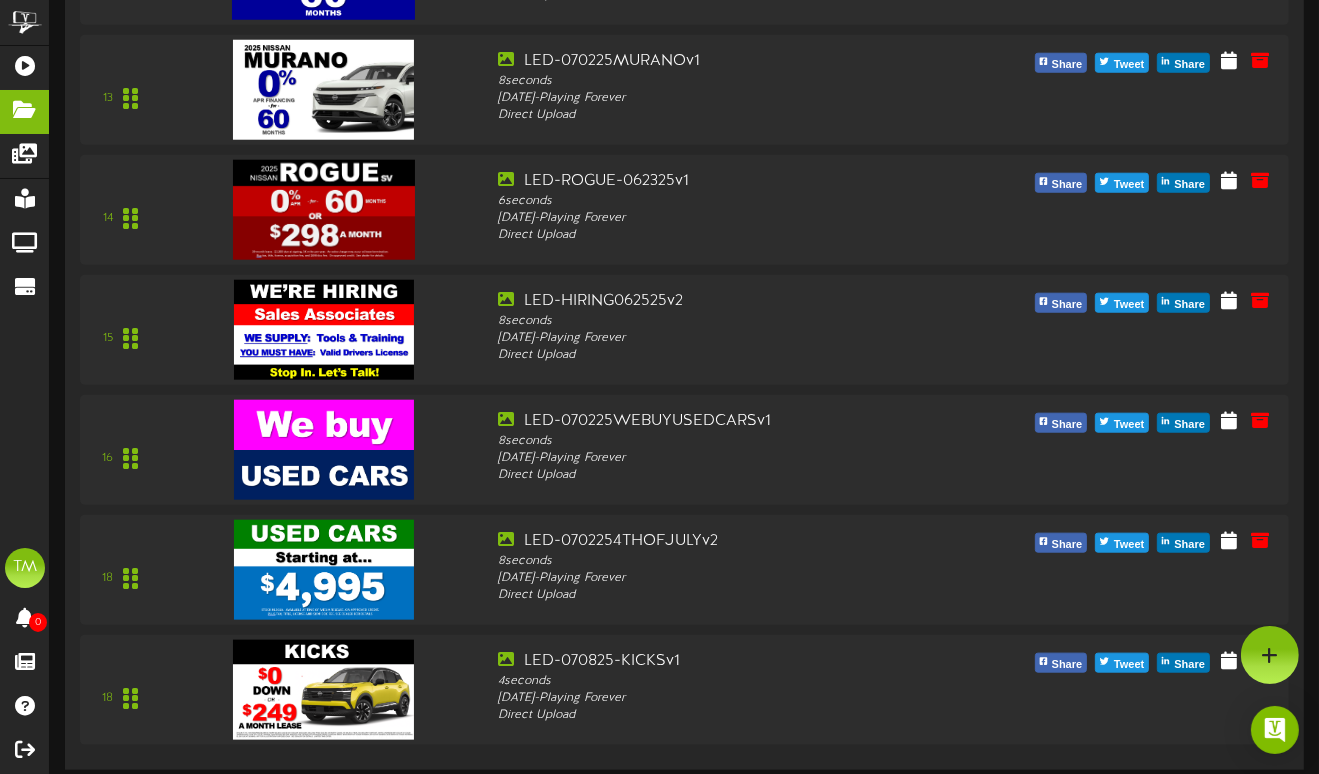 scroll, scrollTop: 0, scrollLeft: 0, axis: both 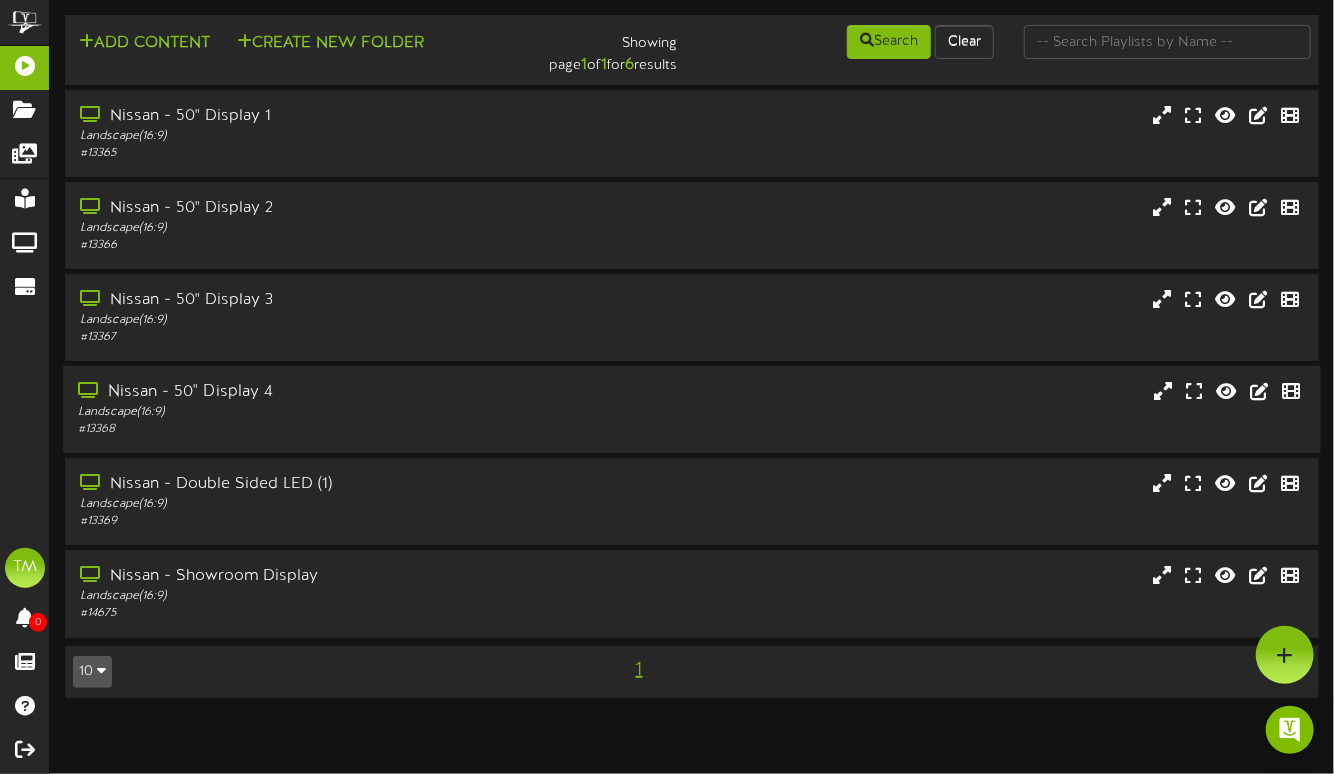 click on "Nissan - 50" Display 4" at bounding box center (325, 392) 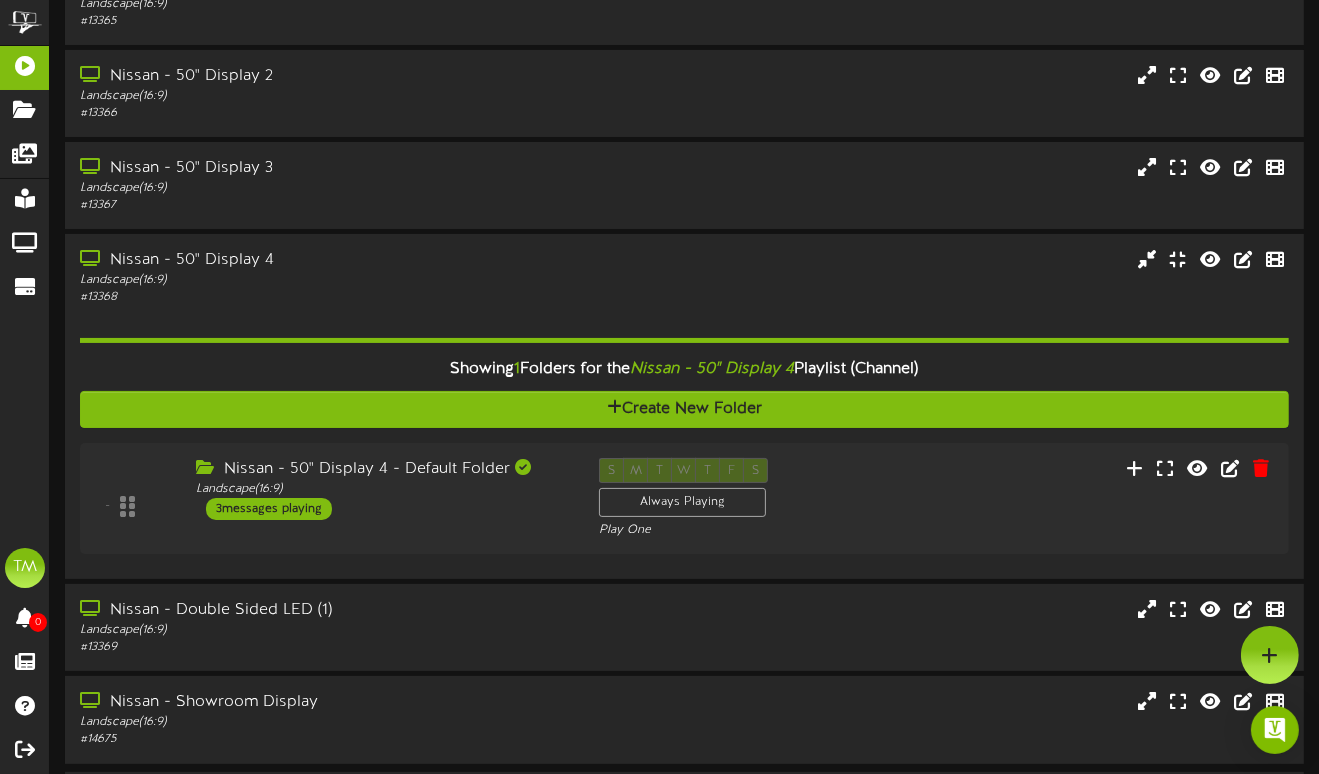 scroll, scrollTop: 171, scrollLeft: 0, axis: vertical 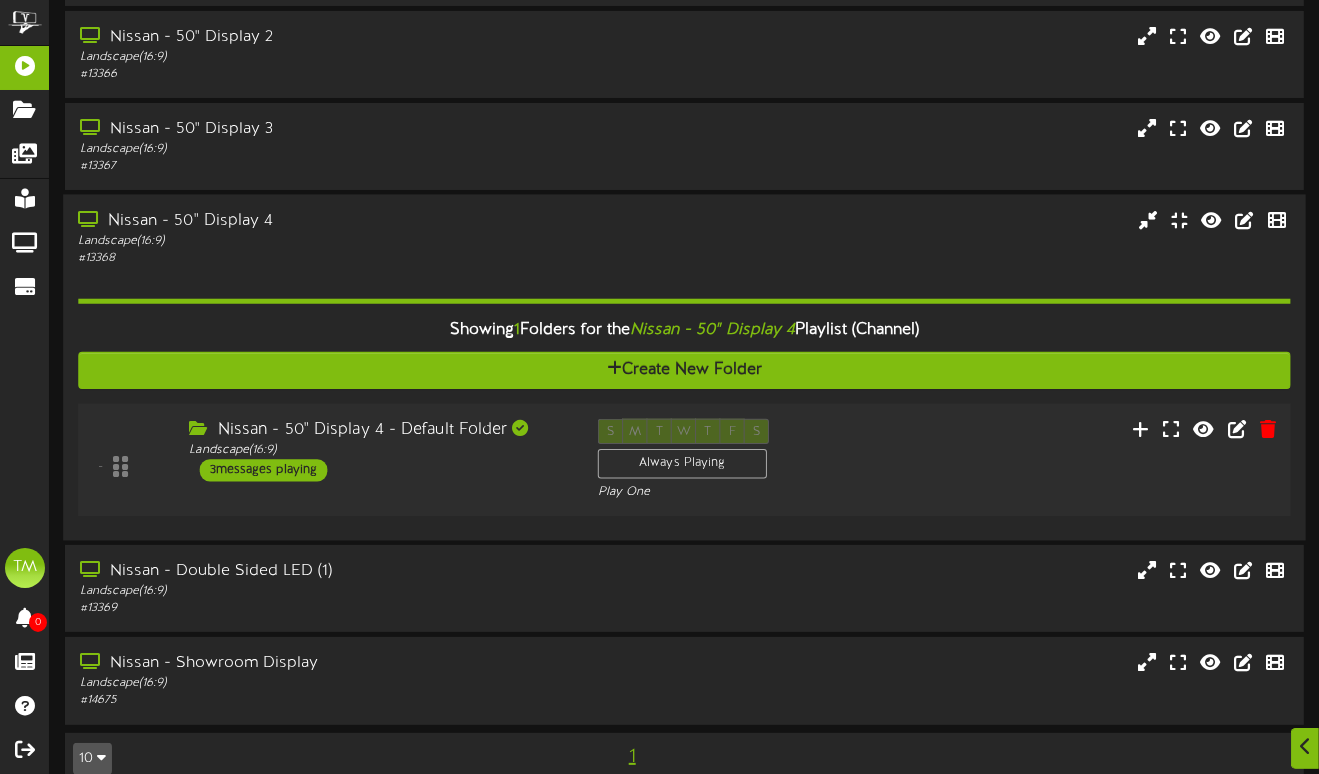 click on "3  messages playing" at bounding box center [264, 470] 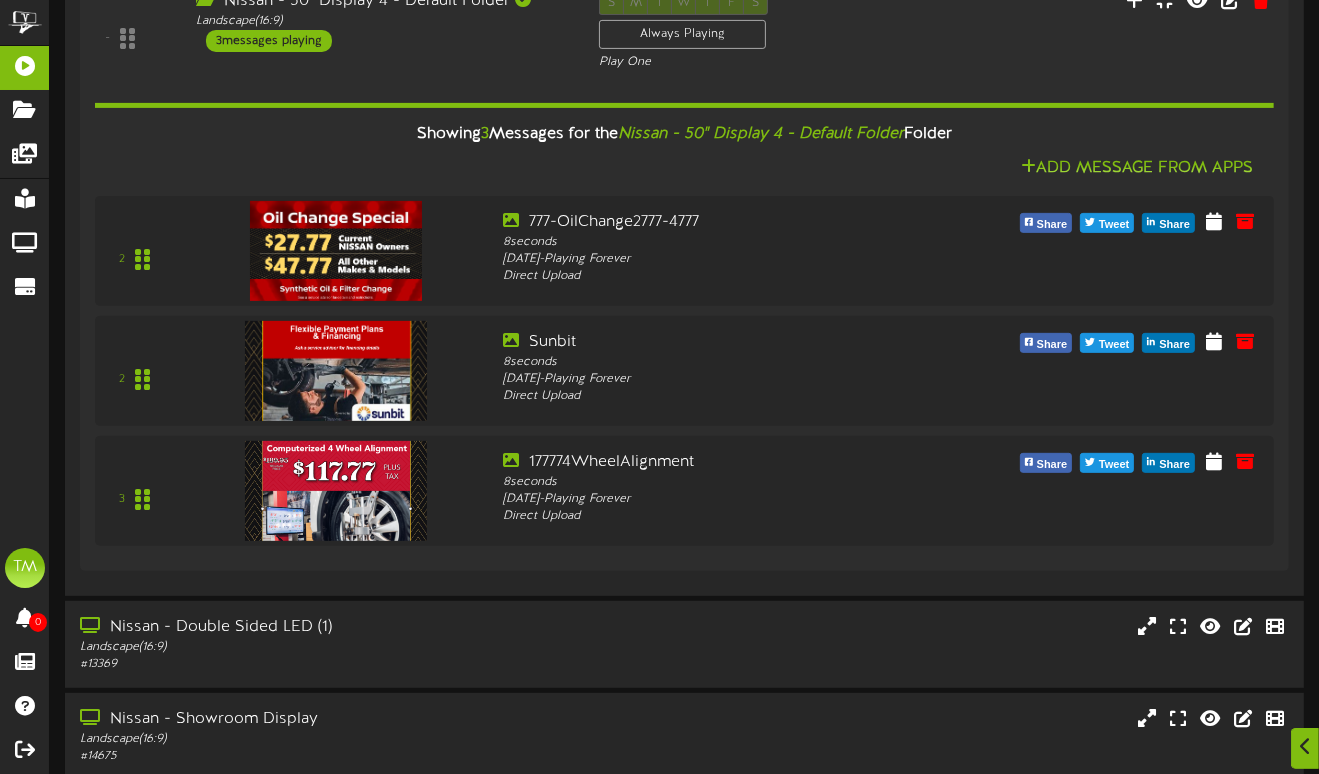 scroll, scrollTop: 598, scrollLeft: 0, axis: vertical 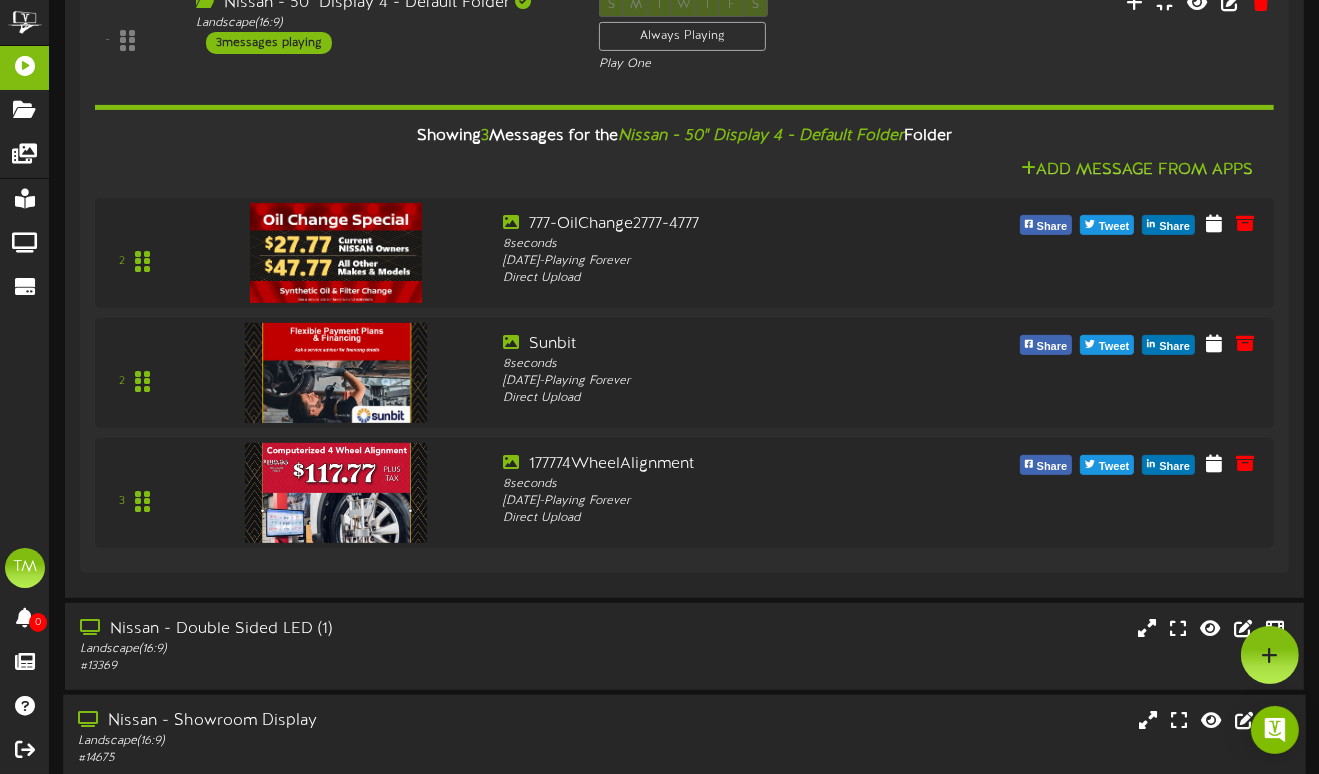 click on "Nissan - Showroom Display" at bounding box center [322, 721] 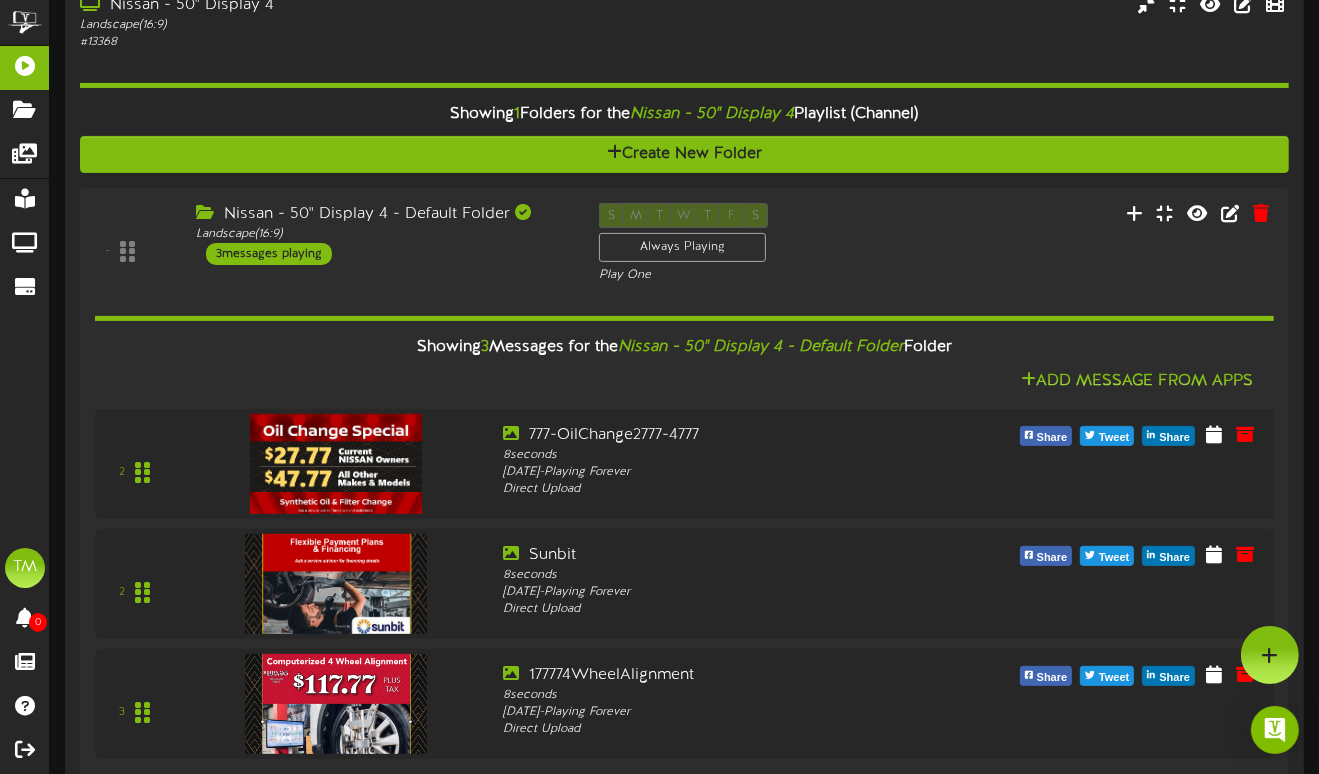 scroll, scrollTop: 355, scrollLeft: 0, axis: vertical 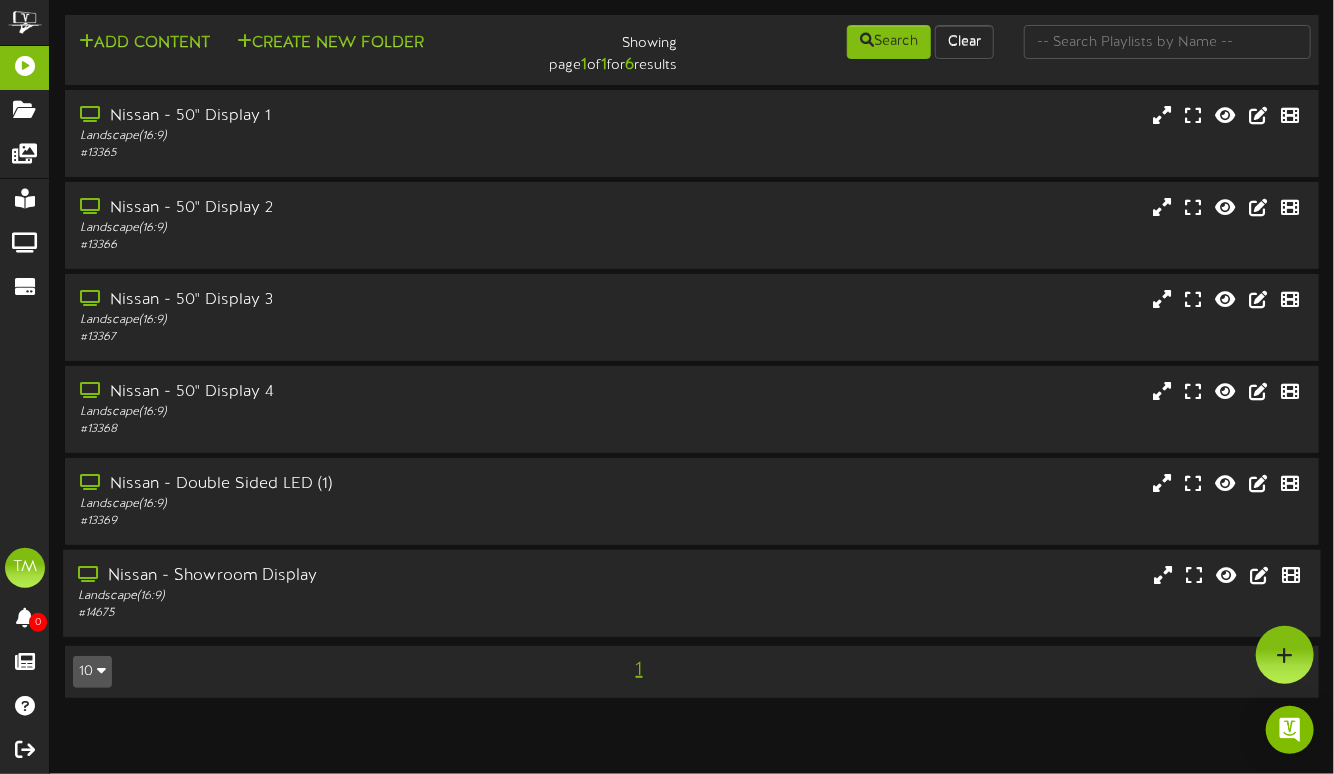 click on "Nissan - Showroom Display" at bounding box center (325, 576) 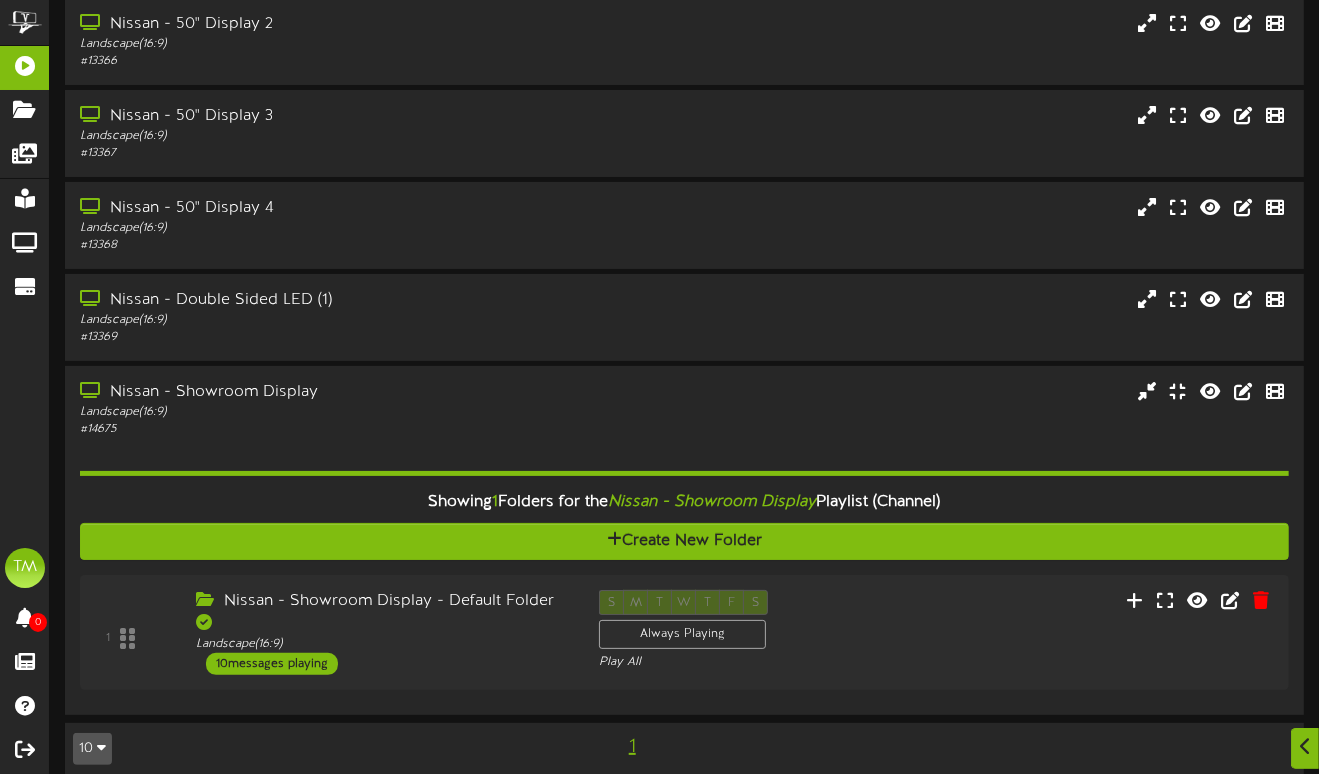 scroll, scrollTop: 204, scrollLeft: 0, axis: vertical 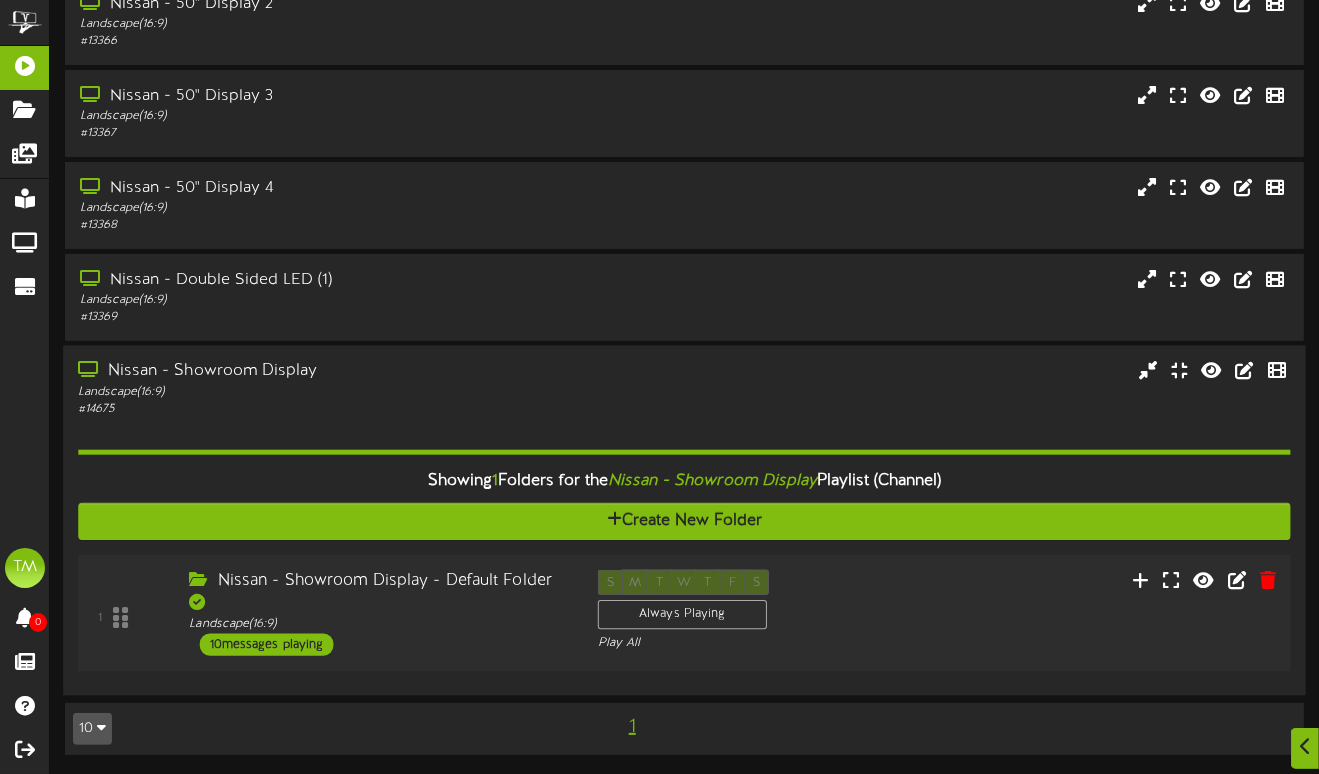 click on "10  messages playing" at bounding box center [267, 645] 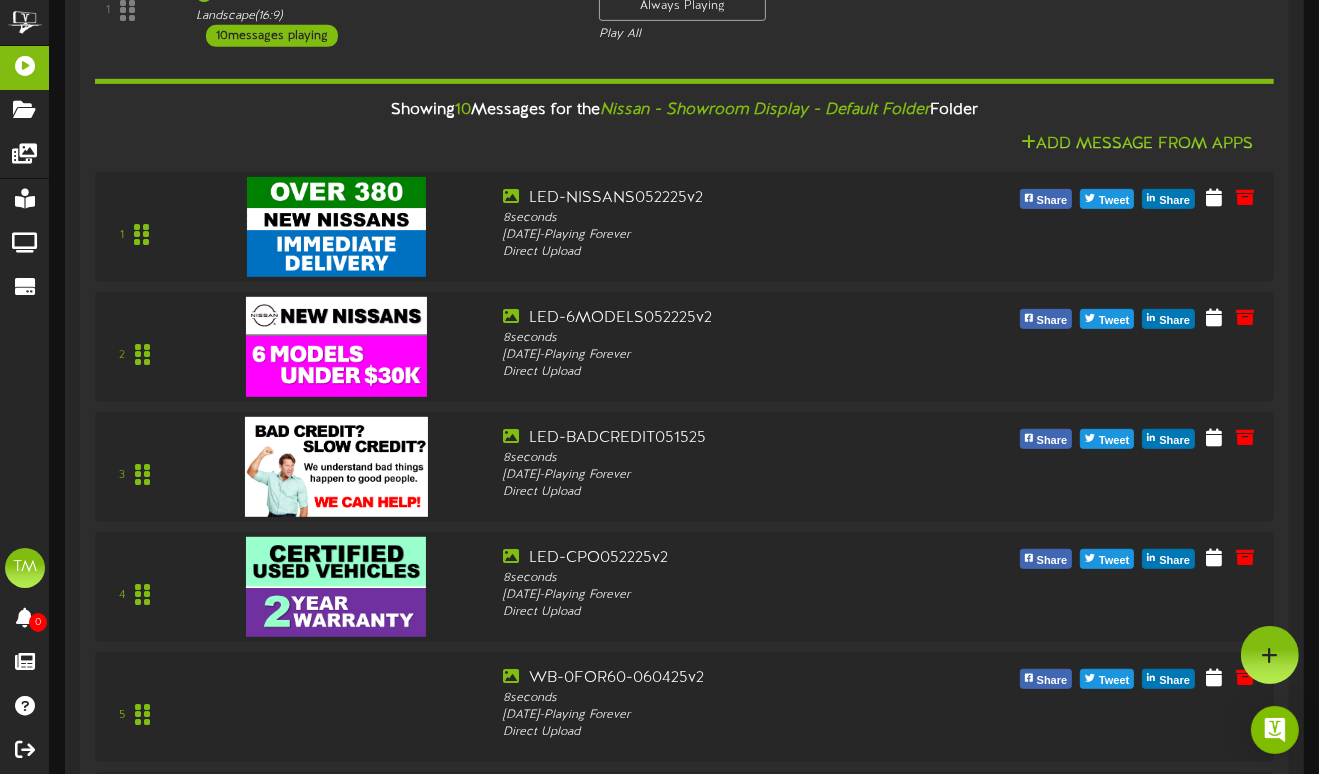 scroll, scrollTop: 807, scrollLeft: 0, axis: vertical 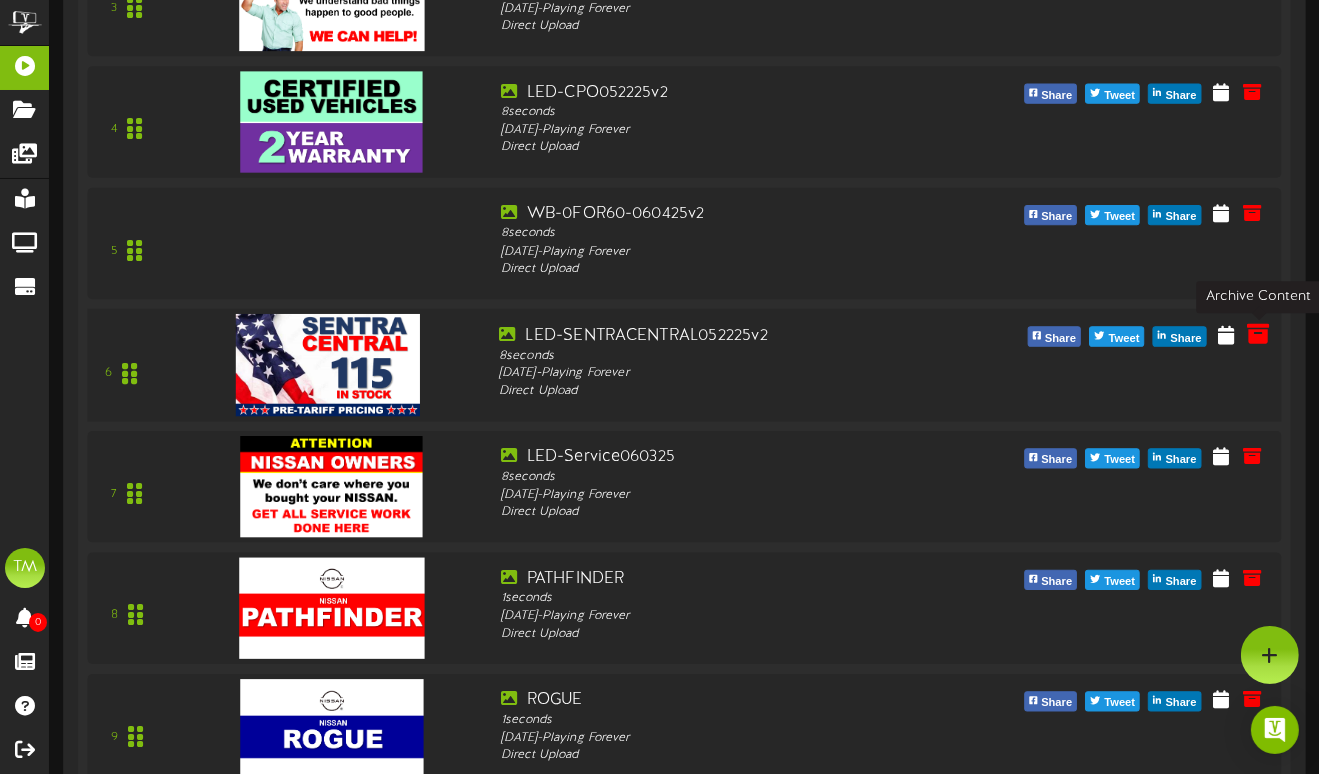 click at bounding box center (1258, 334) 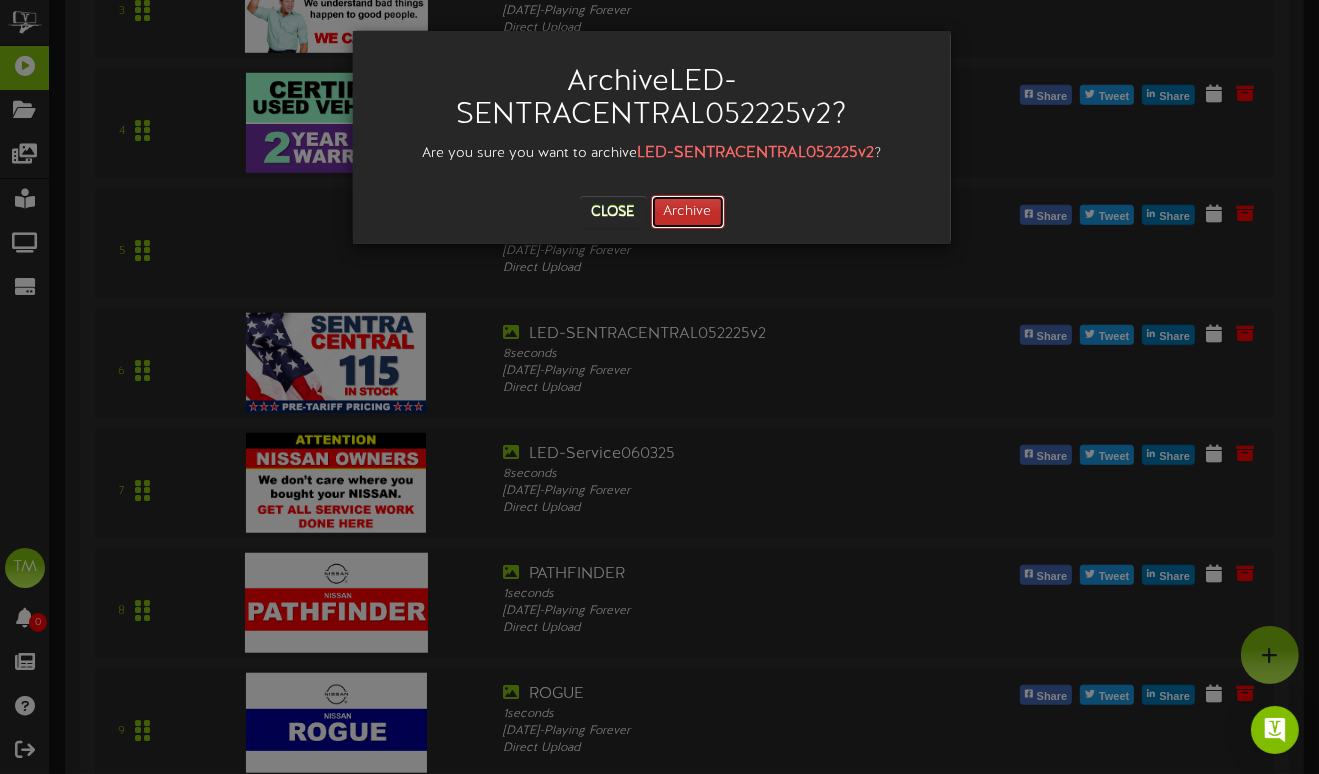 click on "Archive" at bounding box center [688, 212] 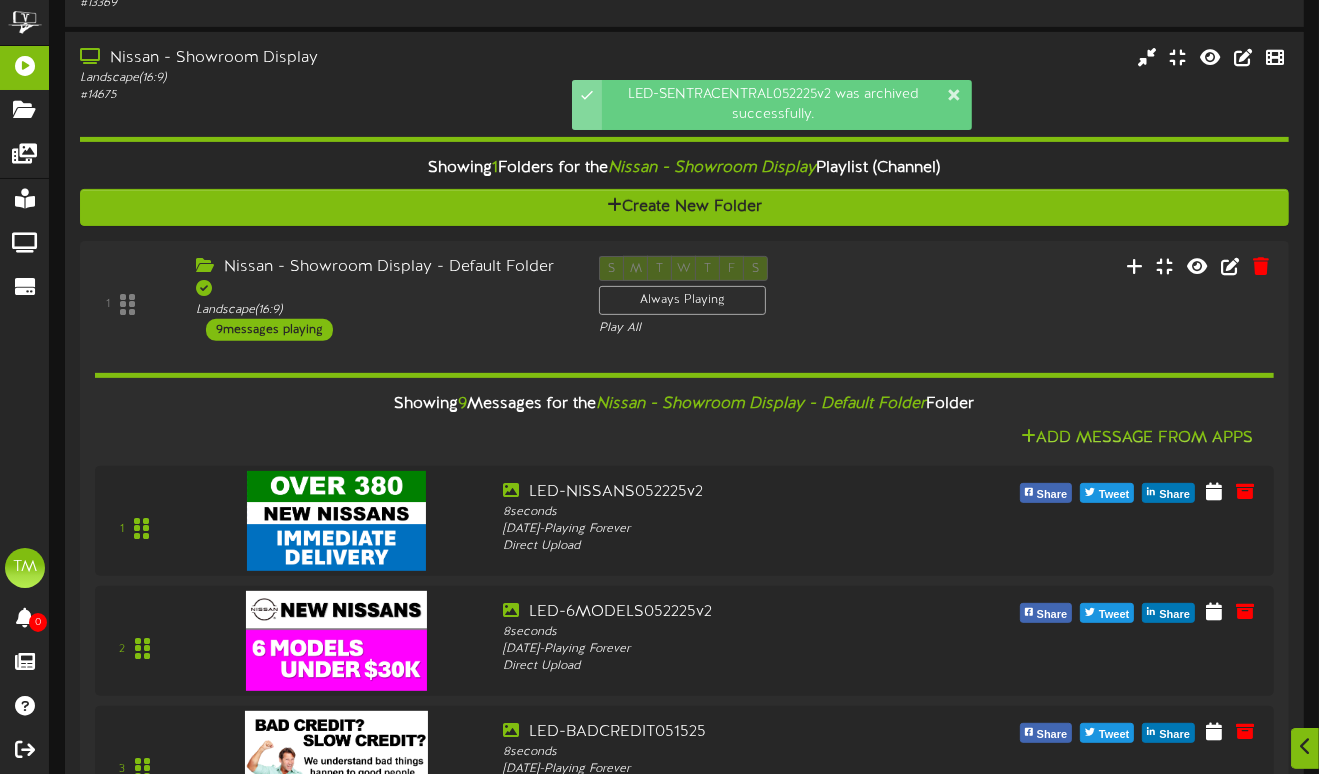 scroll, scrollTop: 1276, scrollLeft: 0, axis: vertical 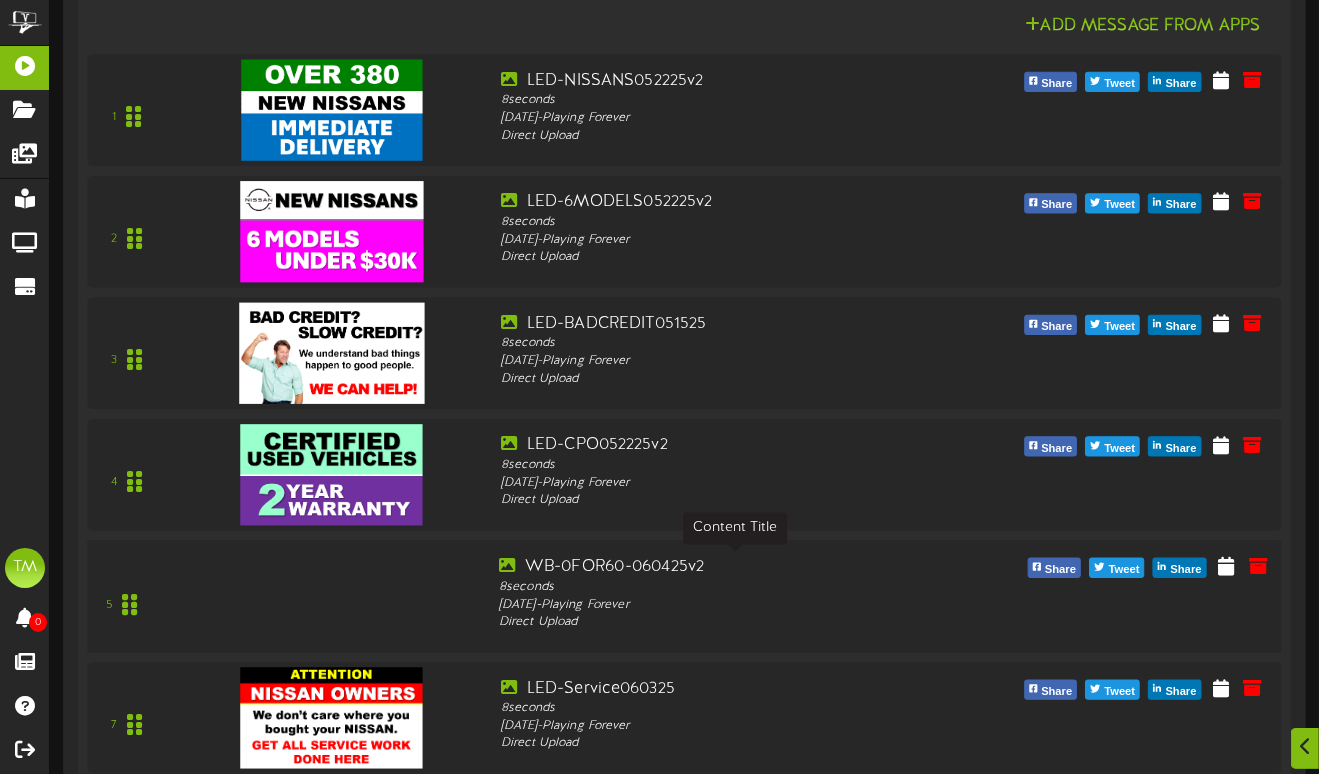 click on "WB-0FOR60-060425v2" at bounding box center [735, 566] 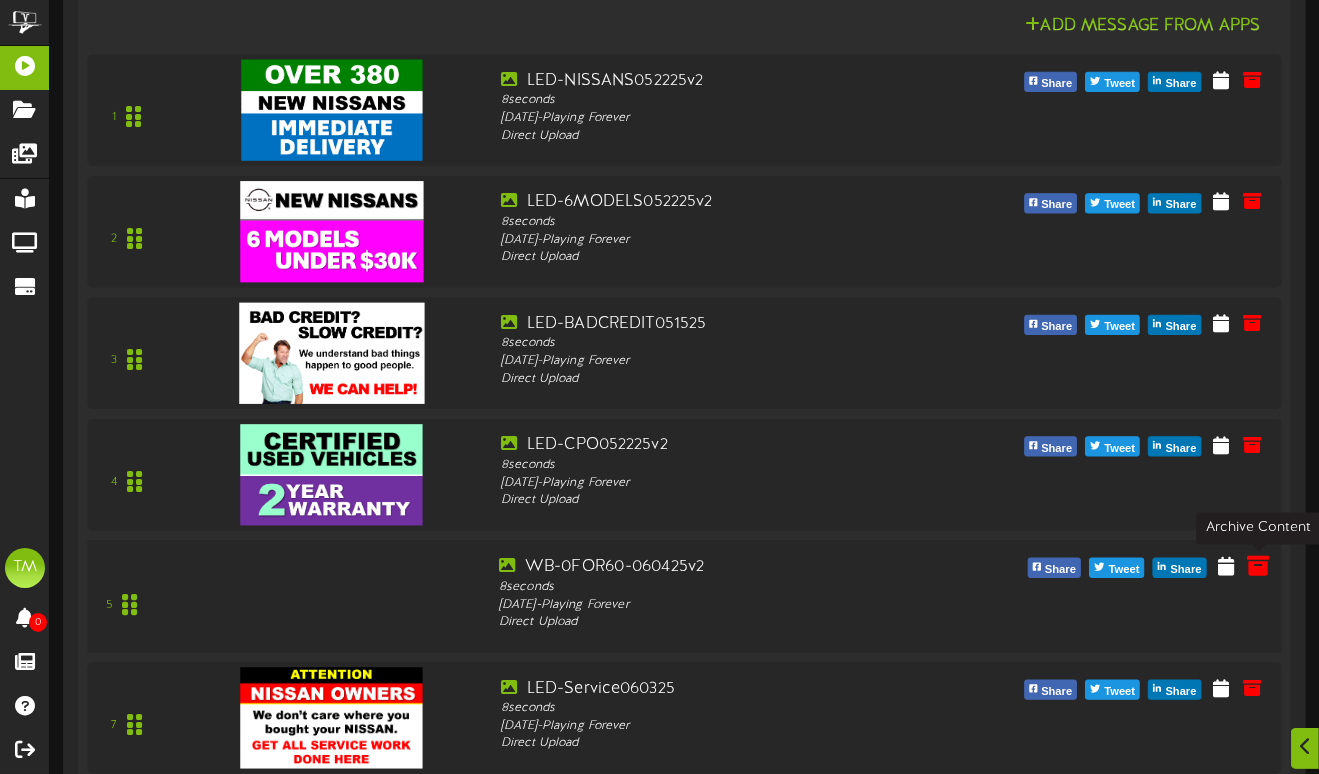 click at bounding box center (1258, 565) 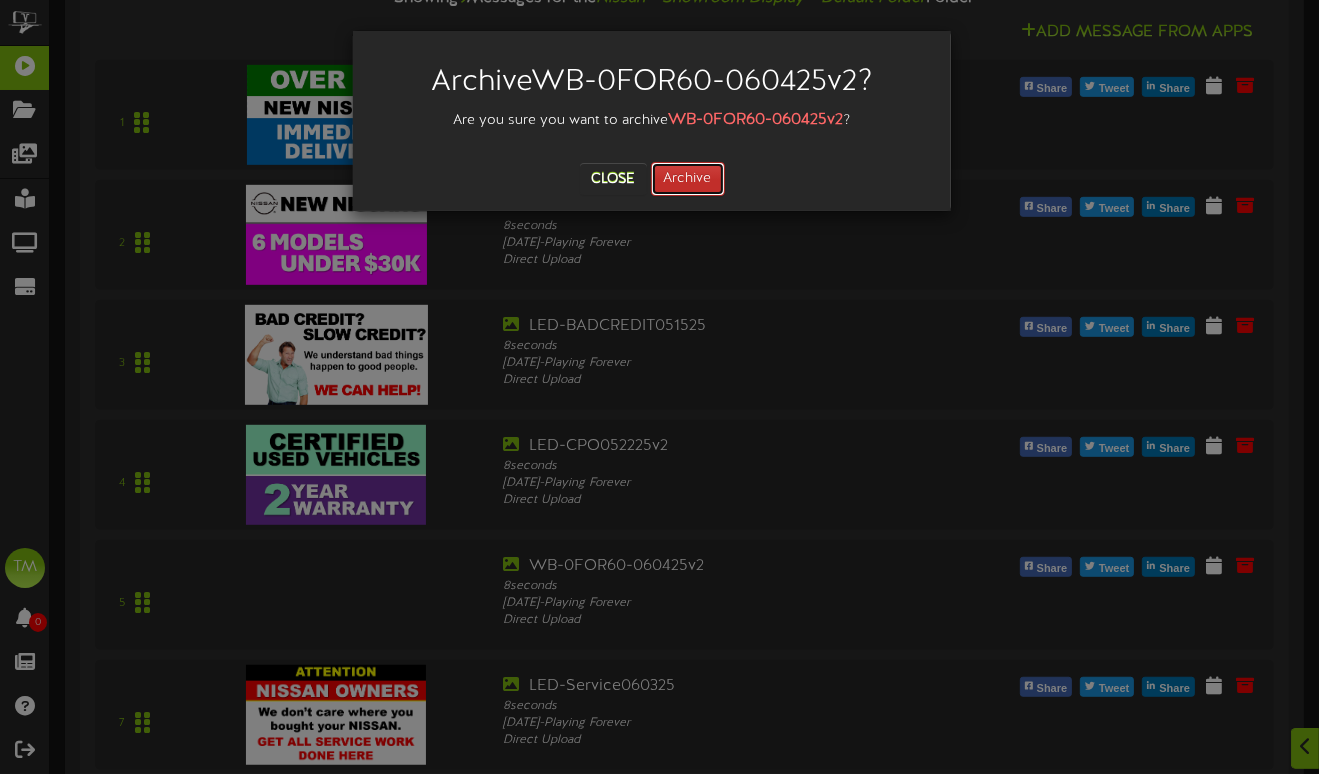 click on "Archive" at bounding box center [688, 179] 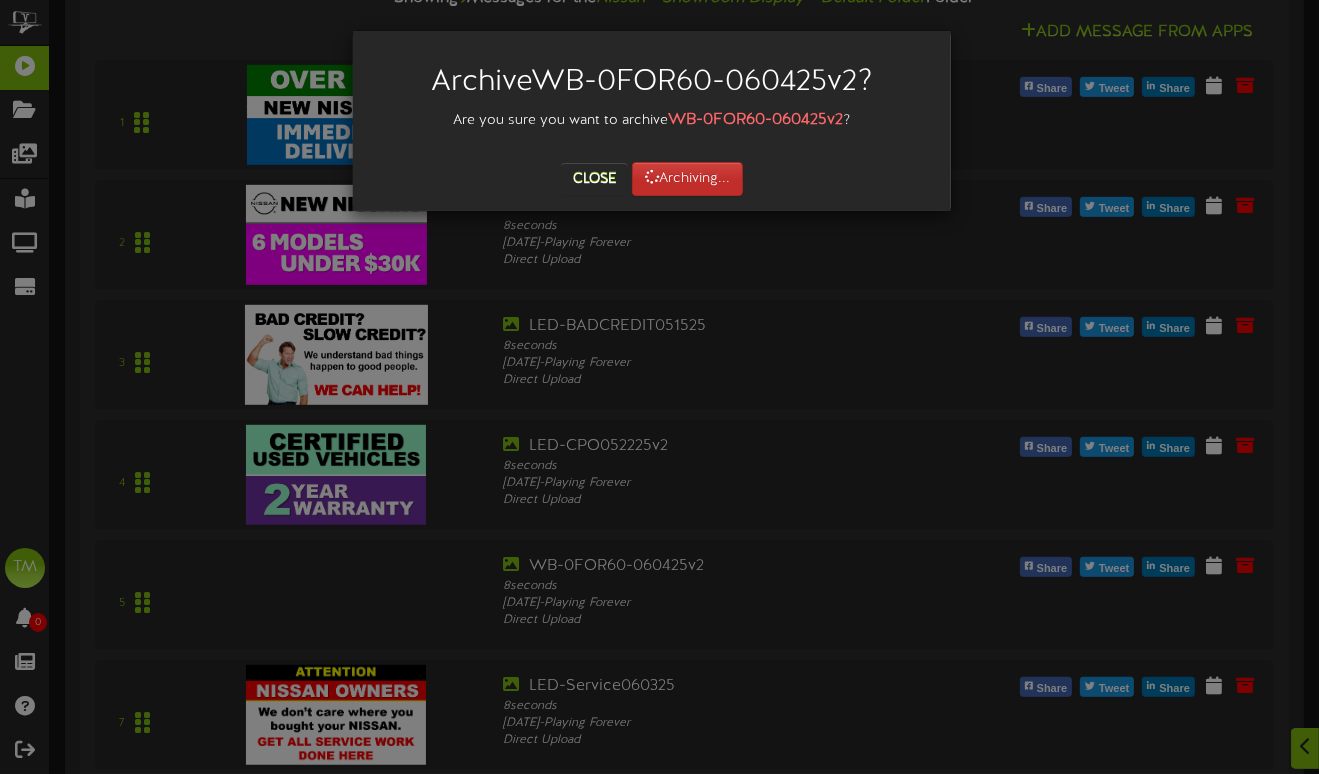 scroll, scrollTop: 518, scrollLeft: 0, axis: vertical 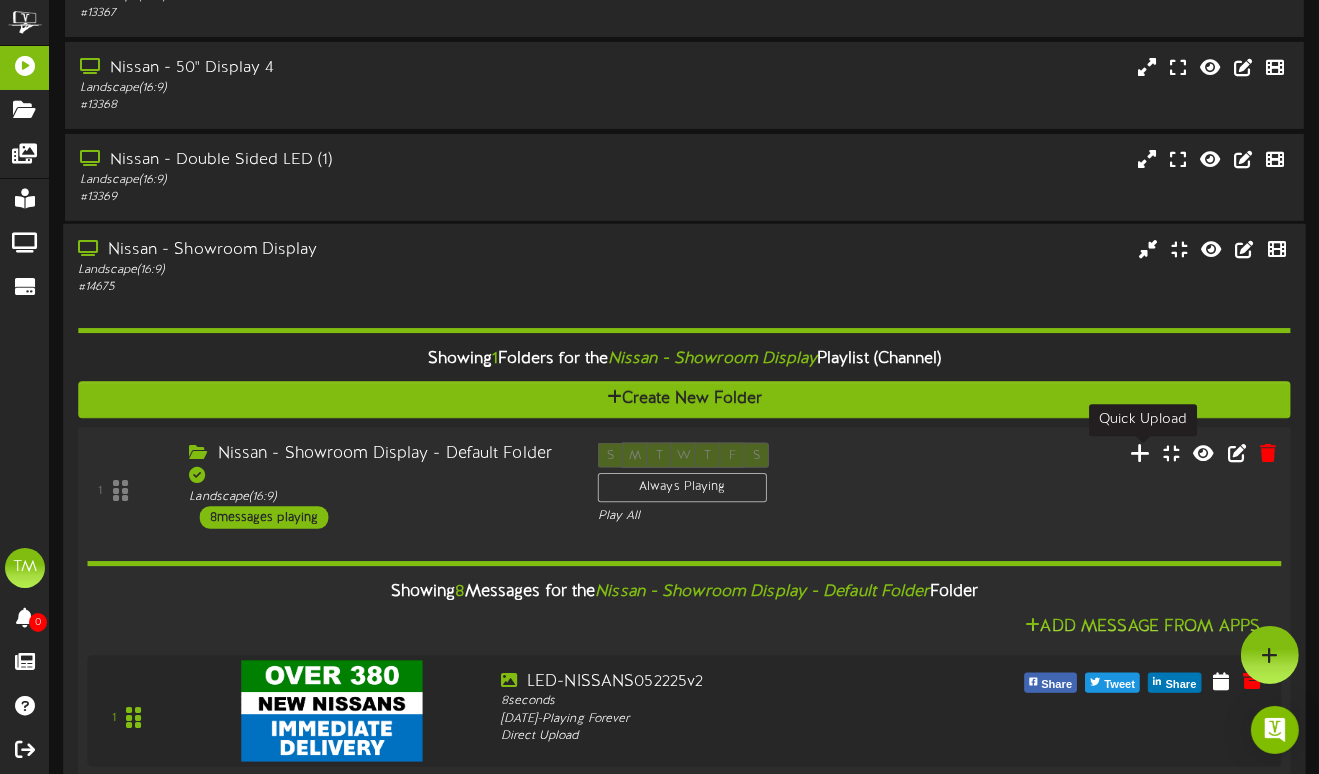 click at bounding box center (1140, 453) 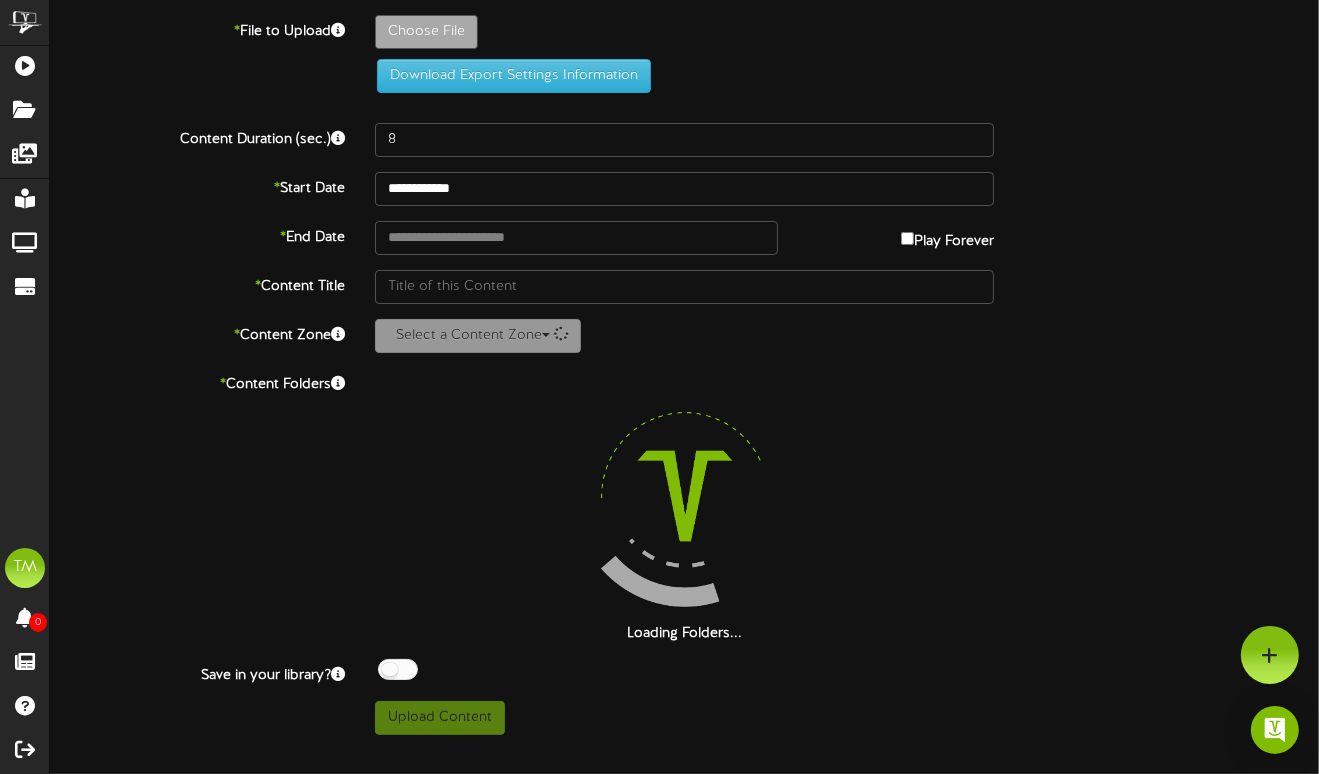 scroll, scrollTop: 0, scrollLeft: 0, axis: both 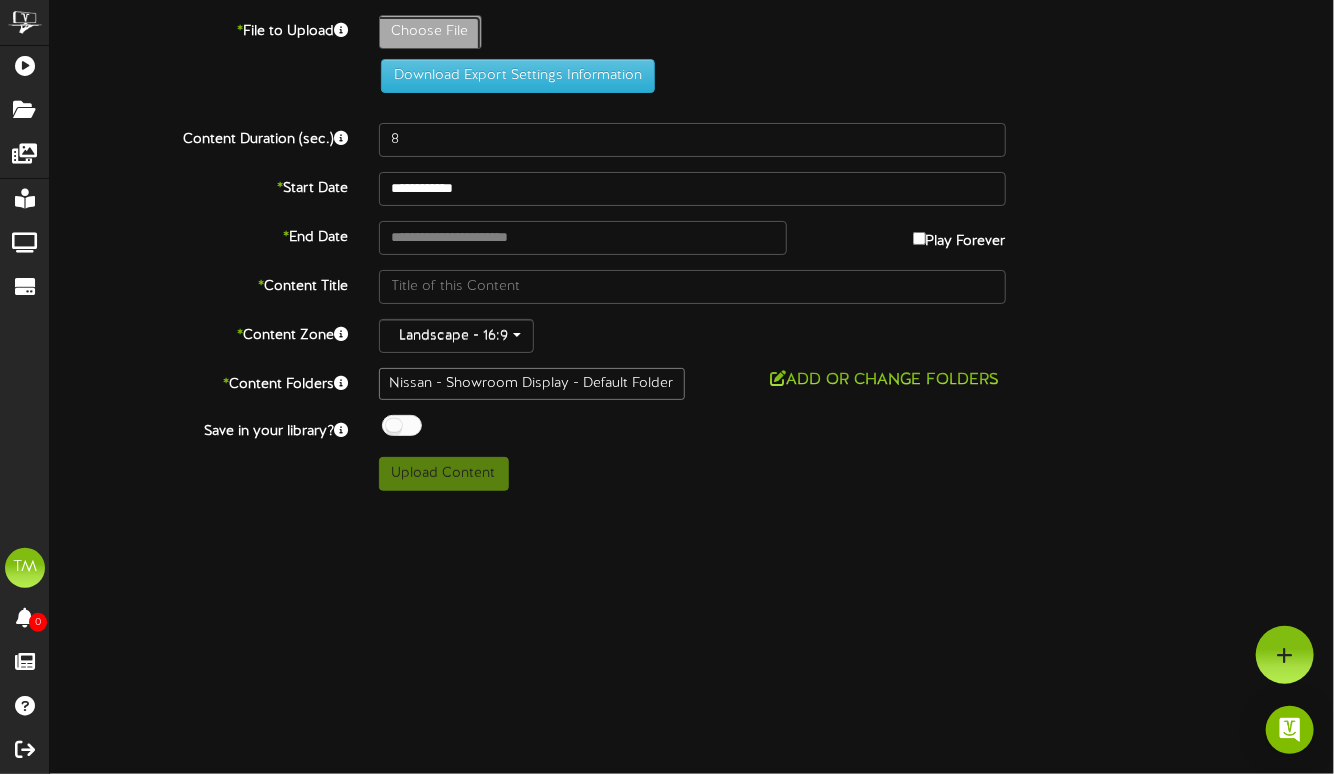click on "Choose File" at bounding box center [-607, 87] 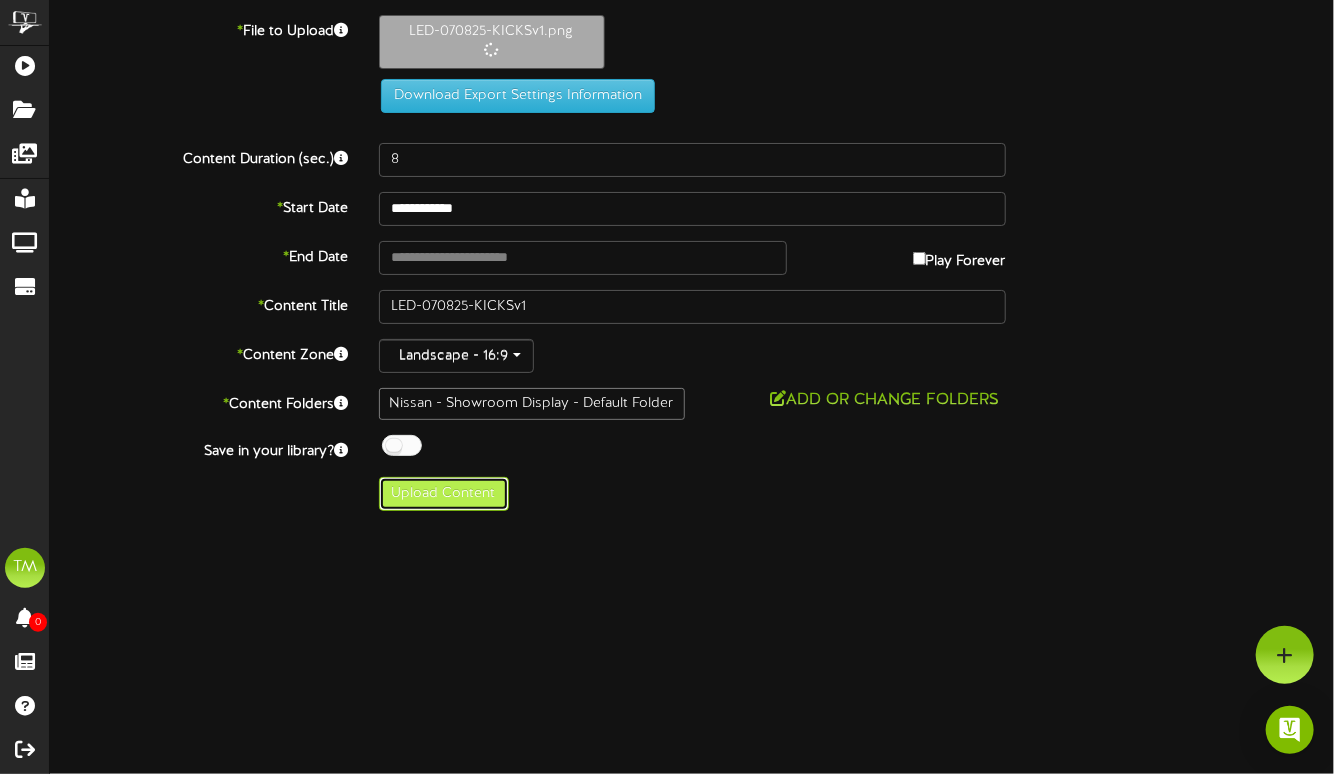 click on "Upload Content" at bounding box center (444, 494) 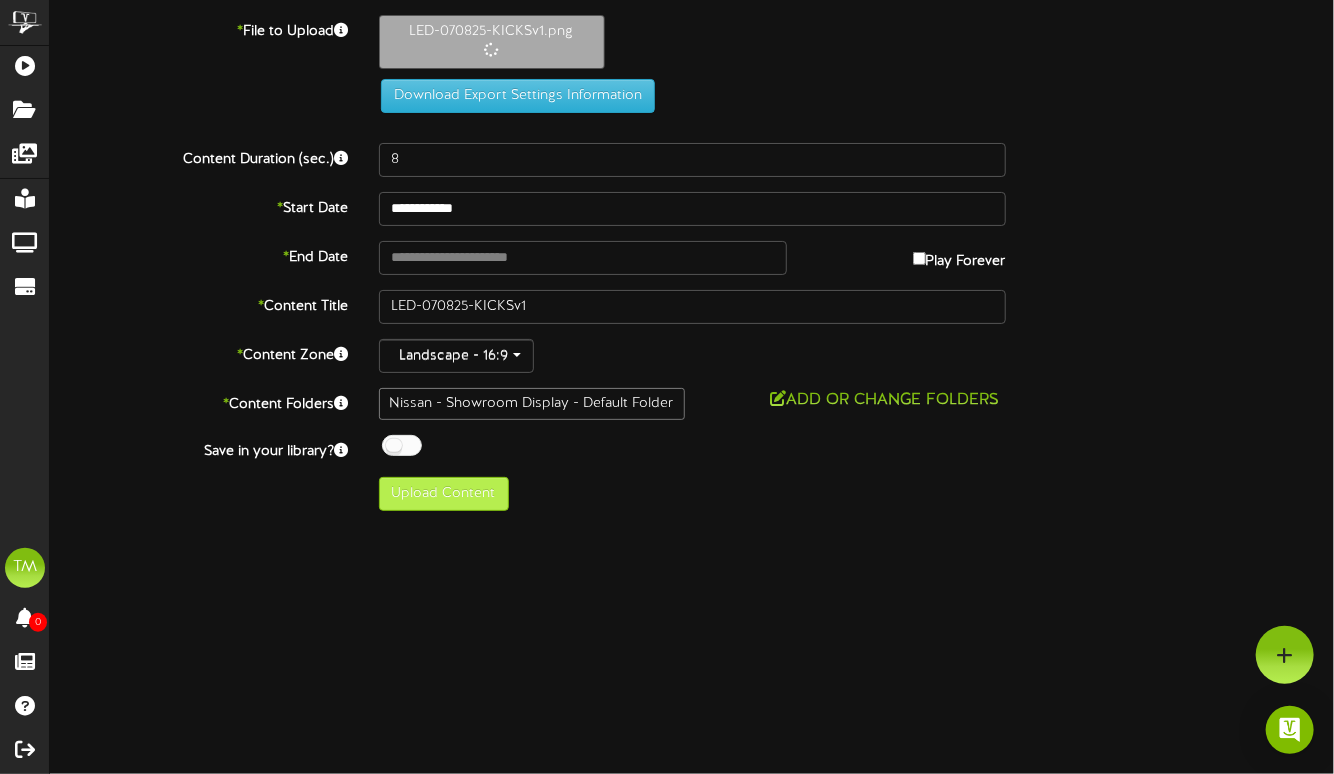 type on "**********" 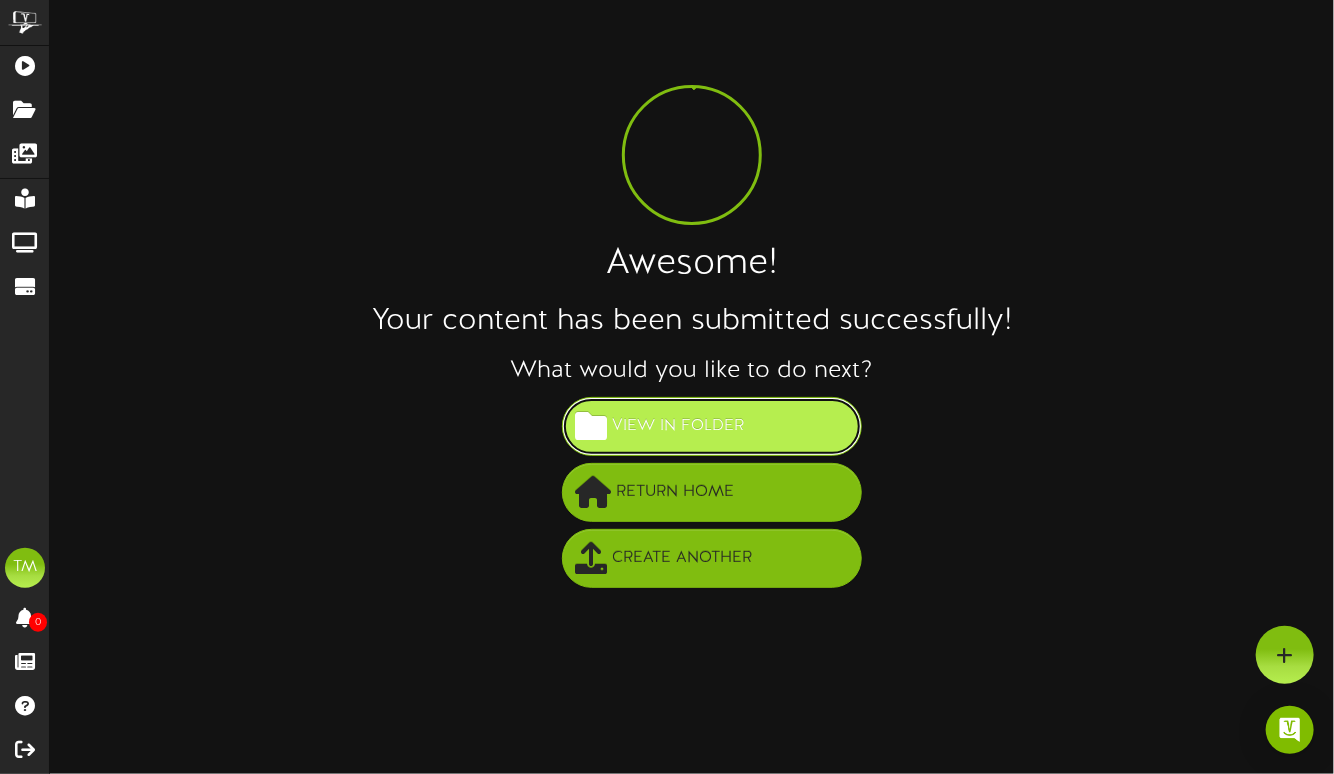 click on "View in Folder" at bounding box center [678, 426] 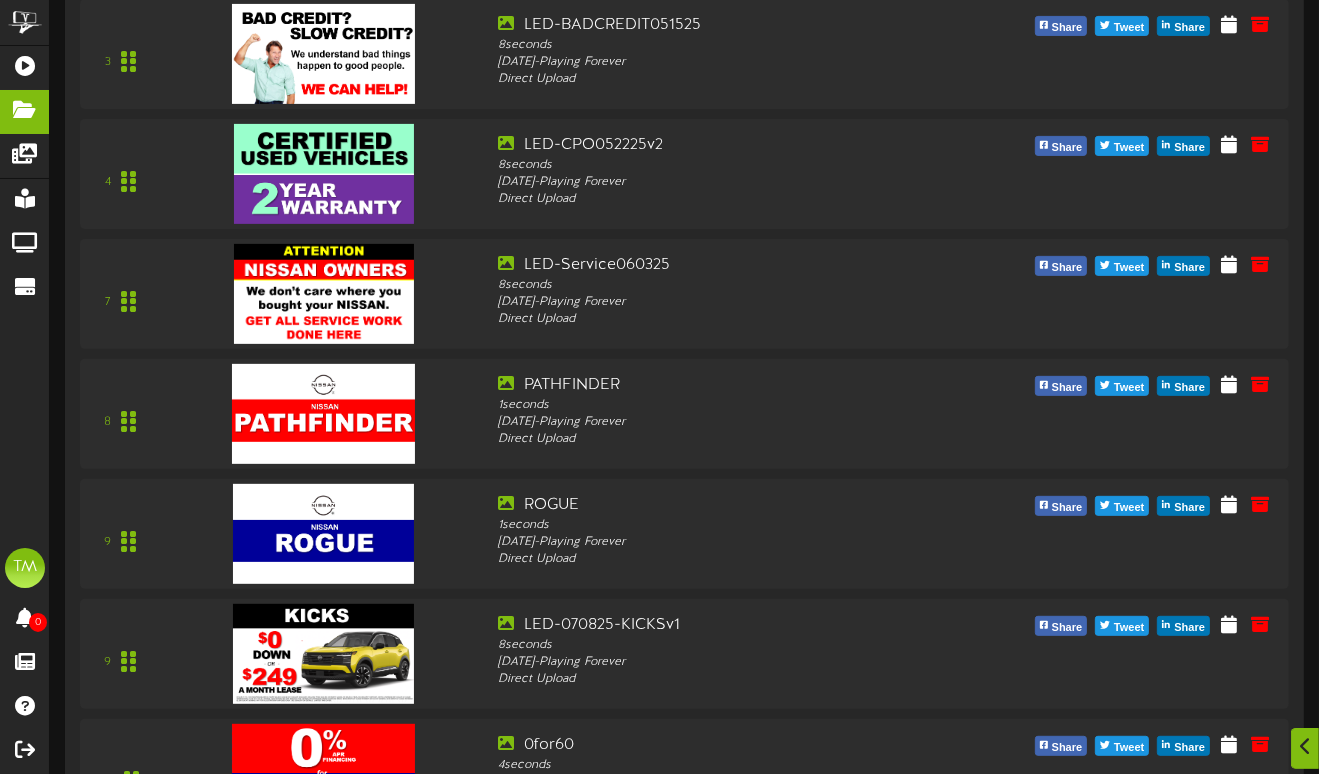 scroll, scrollTop: 651, scrollLeft: 0, axis: vertical 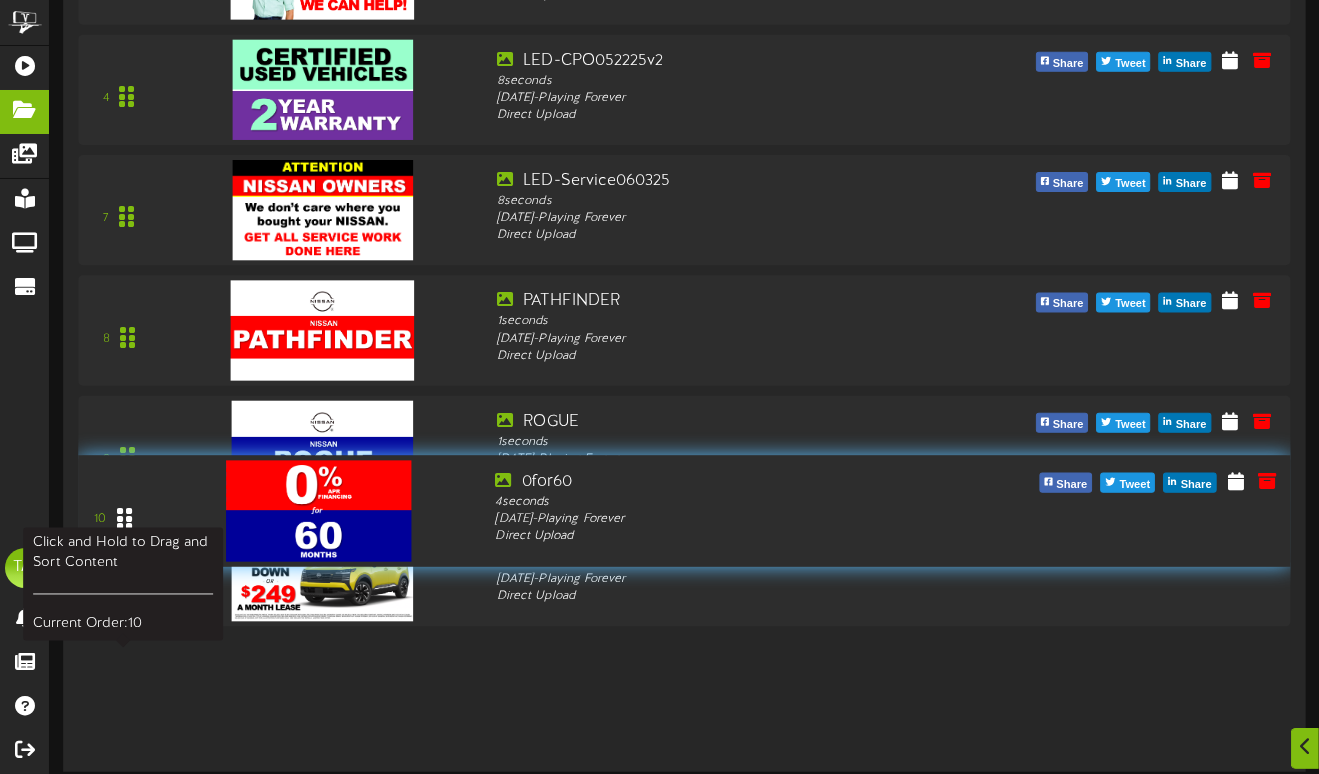 drag, startPoint x: 135, startPoint y: 701, endPoint x: 135, endPoint y: 521, distance: 180 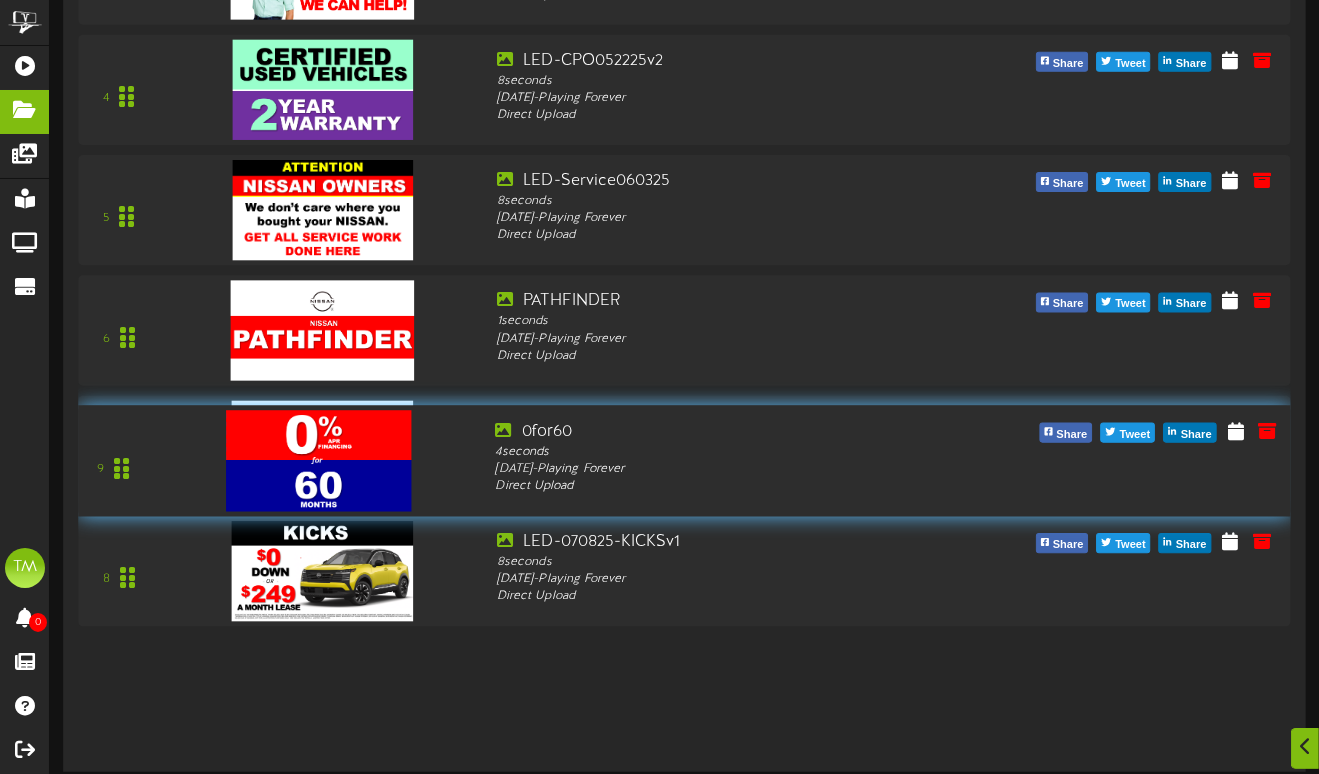 drag, startPoint x: 116, startPoint y: 699, endPoint x: 165, endPoint y: 469, distance: 235.16165 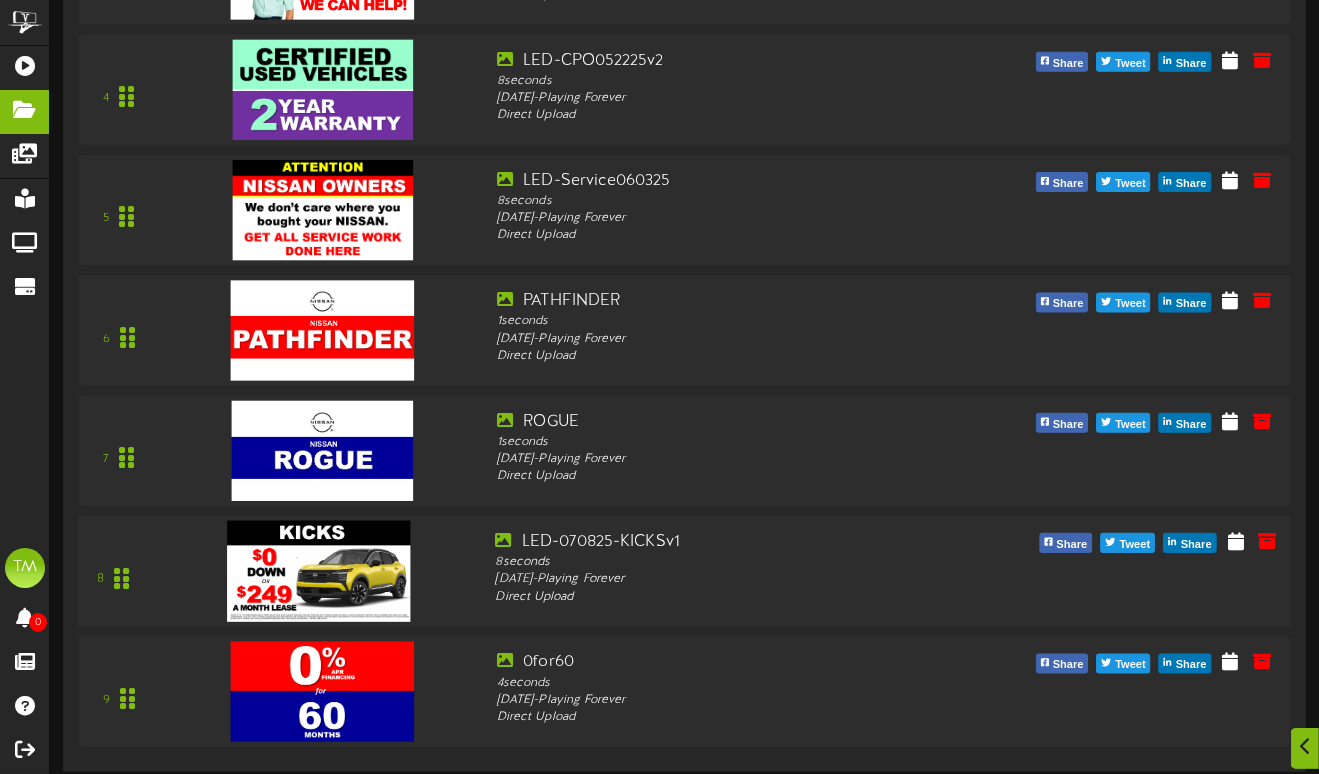 click at bounding box center (318, 571) 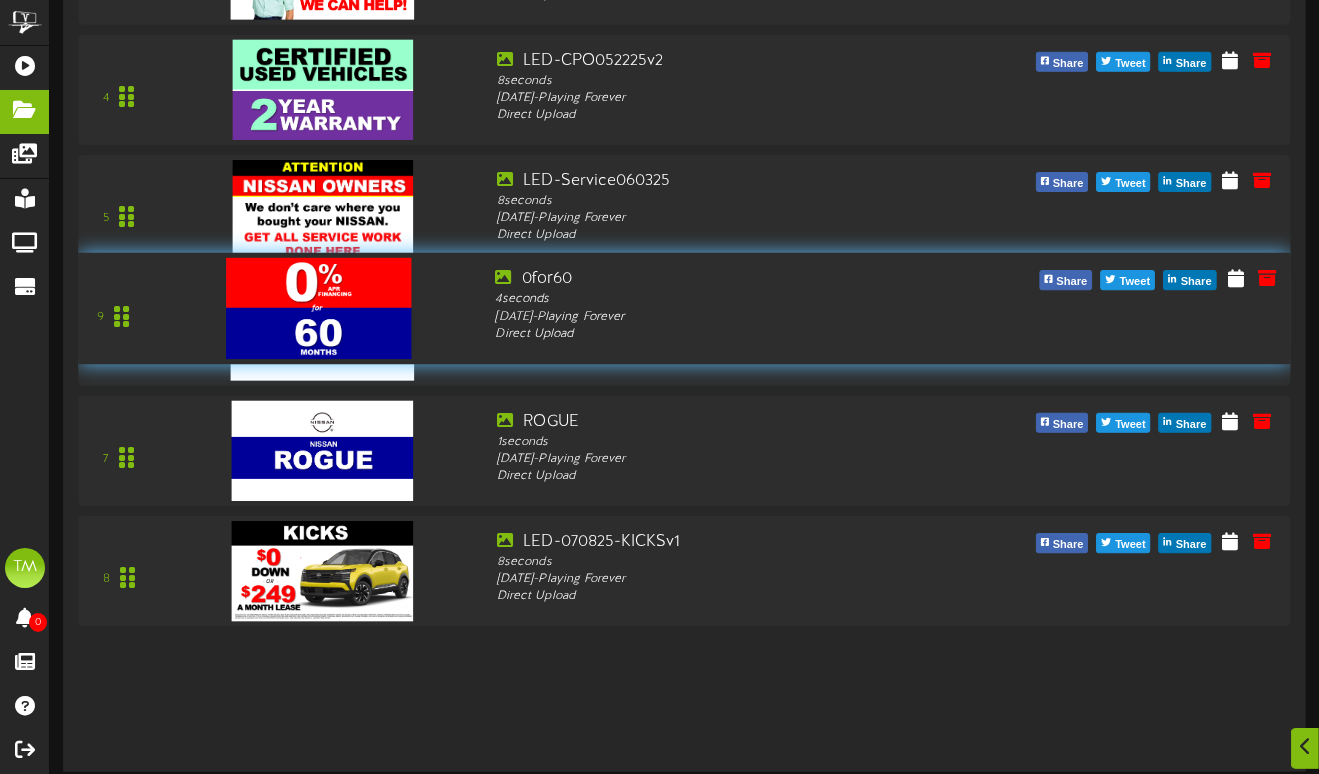 drag, startPoint x: 128, startPoint y: 709, endPoint x: 207, endPoint y: 326, distance: 391.06265 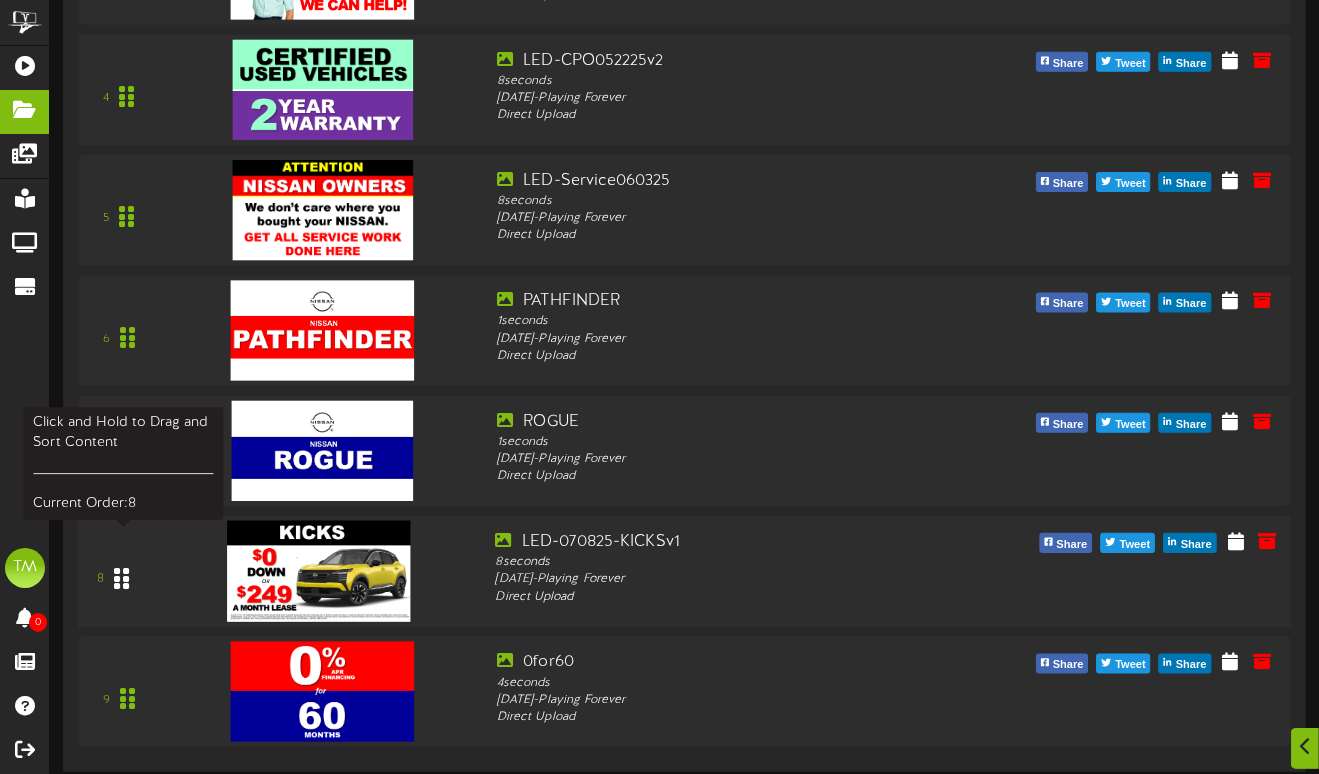 click at bounding box center [121, 579] 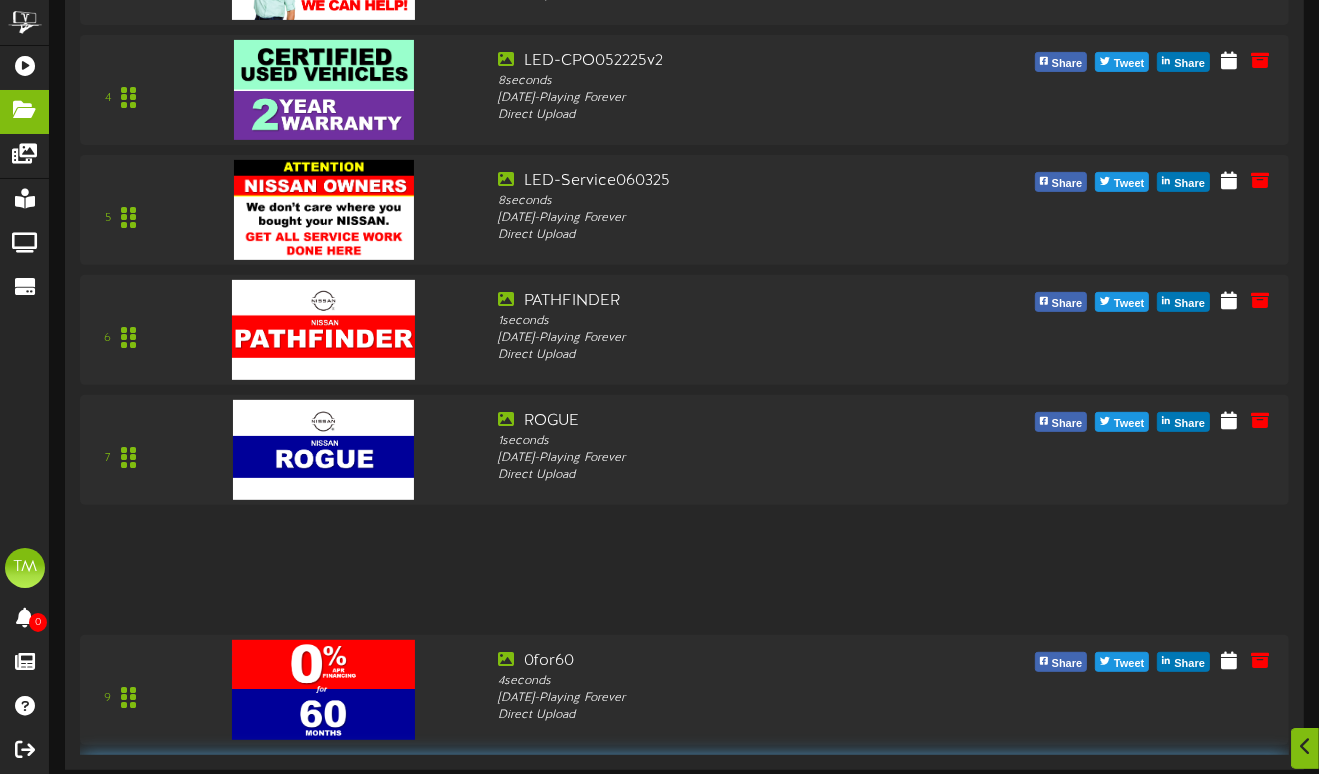 drag, startPoint x: 120, startPoint y: 579, endPoint x: 138, endPoint y: 824, distance: 245.66034 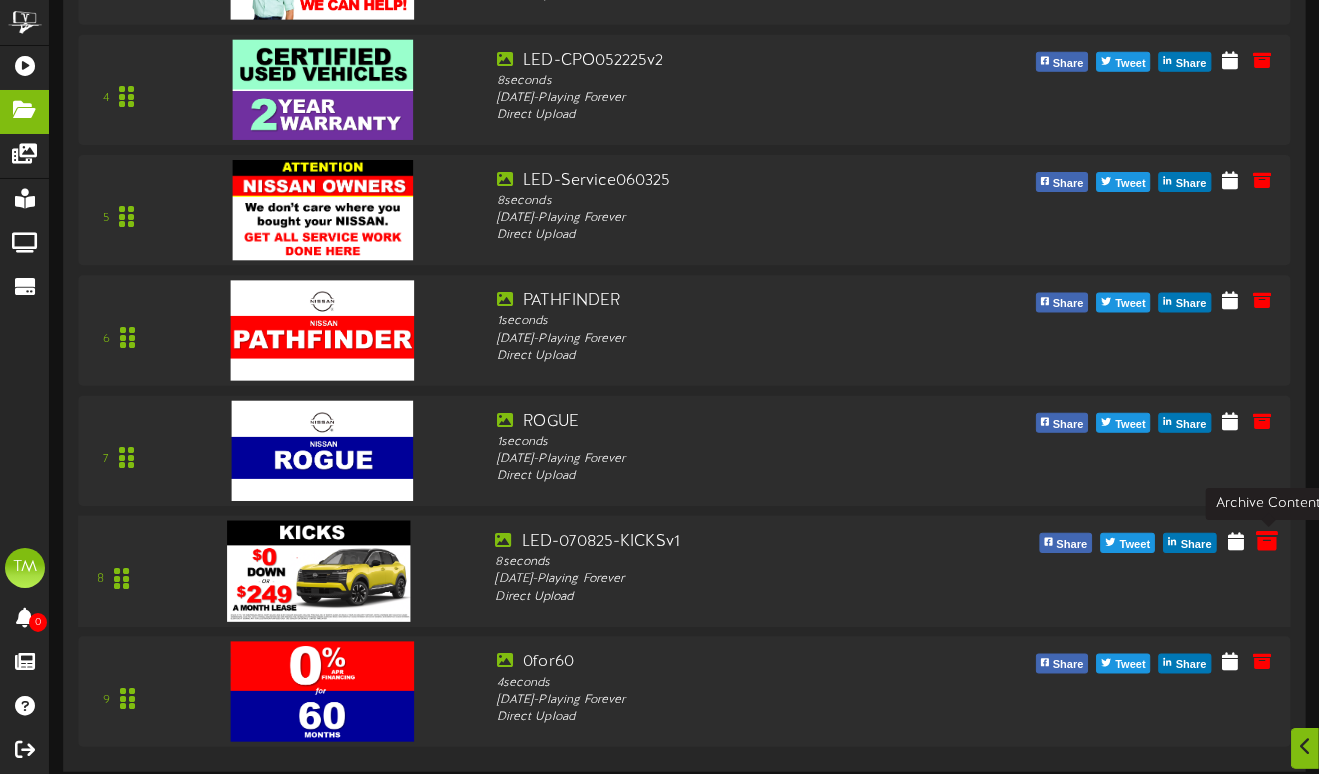 click at bounding box center [1268, 540] 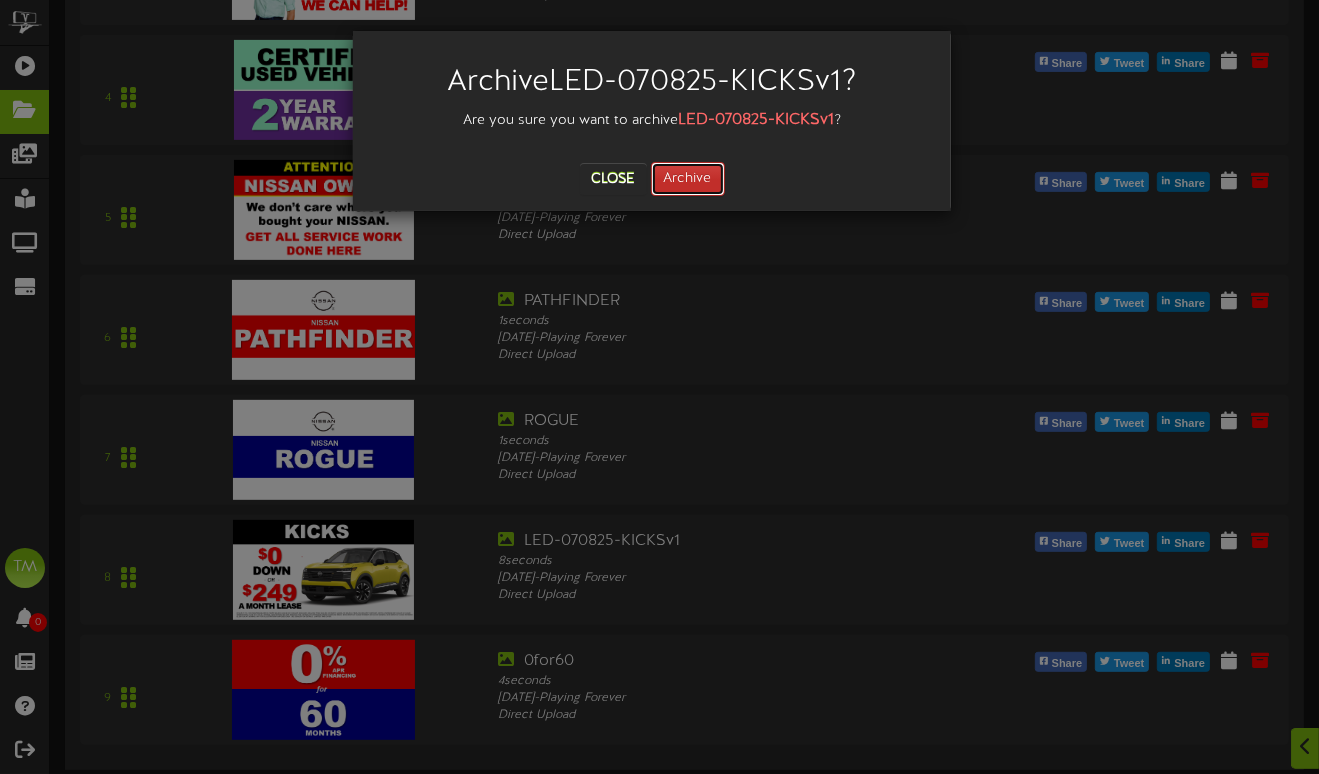 click on "Archive" at bounding box center [688, 179] 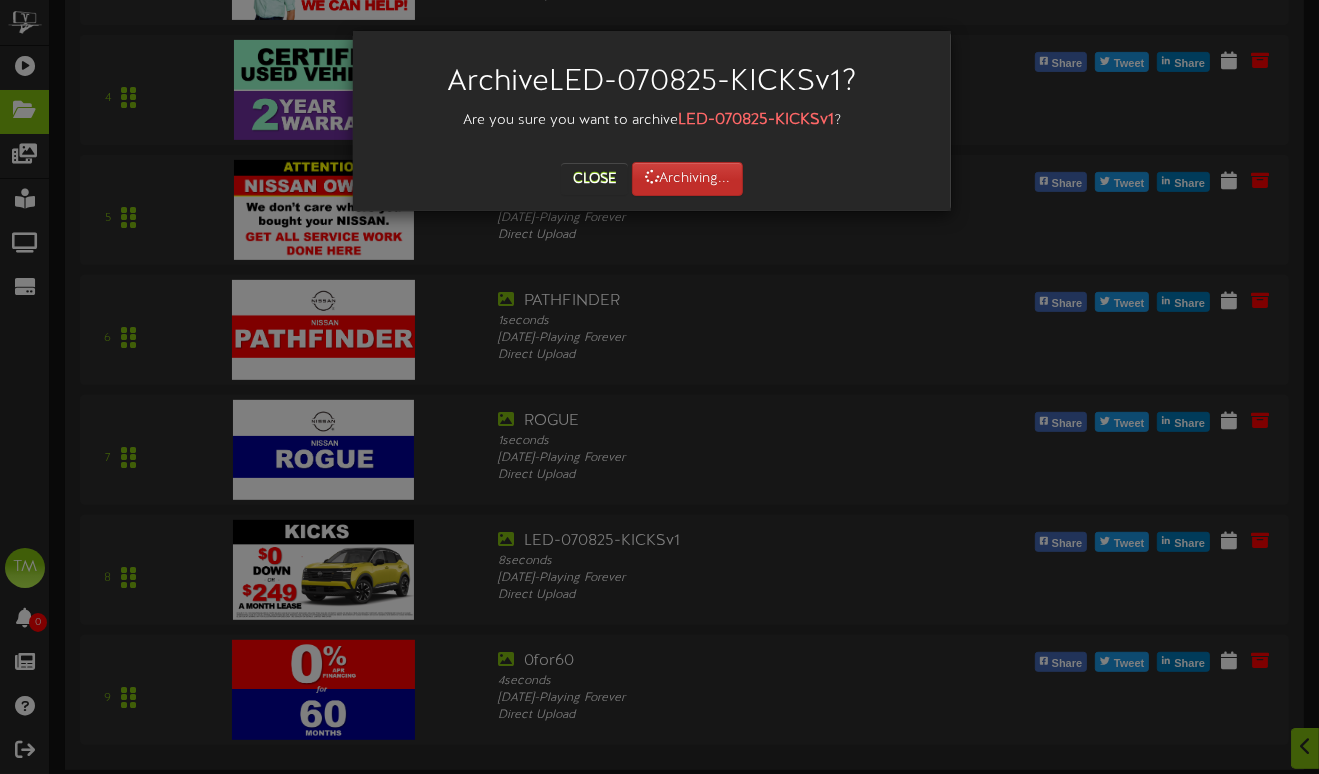 scroll, scrollTop: 0, scrollLeft: 0, axis: both 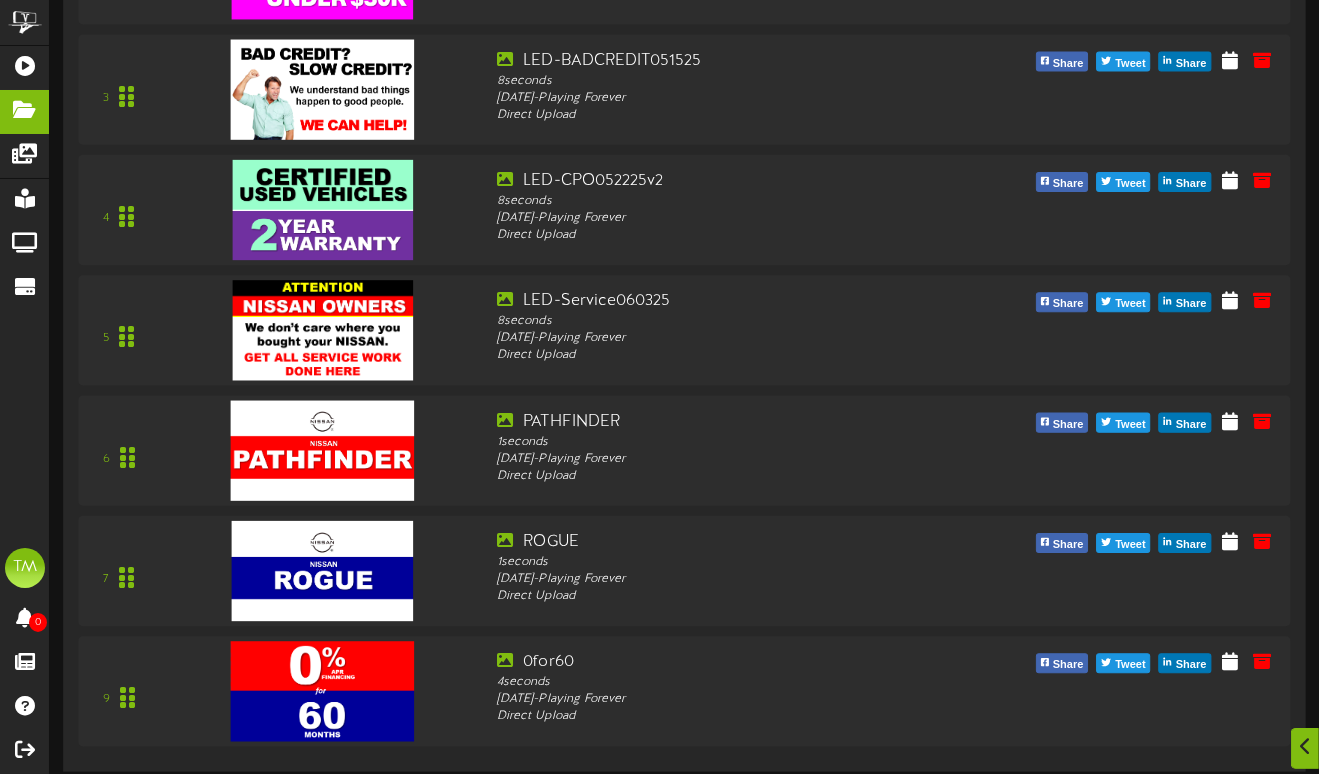 click on "Nissan - Showroom Display - Default Folder
Landscape  ( 16:9 )
8  messages playing
S
M
T
W
T
F
S
Always Playing" at bounding box center (684, 172) 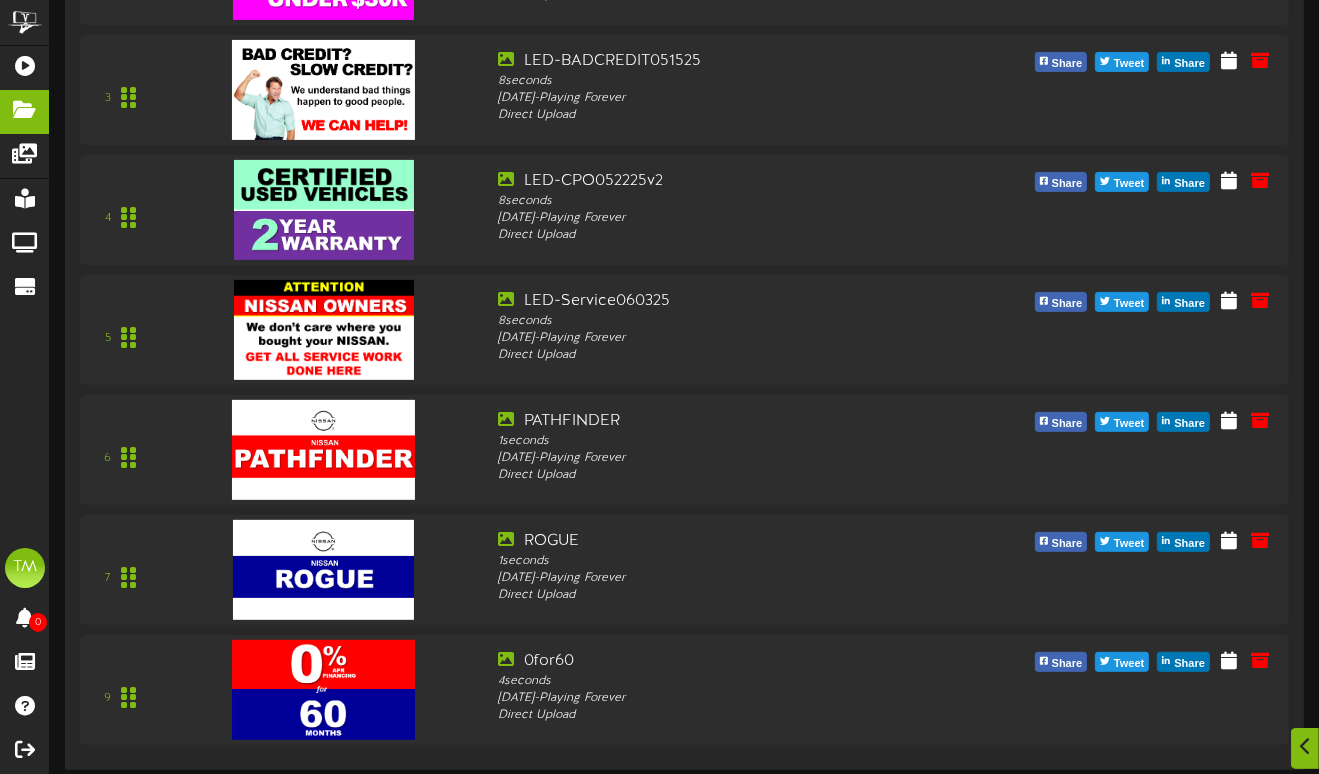 scroll, scrollTop: 0, scrollLeft: 0, axis: both 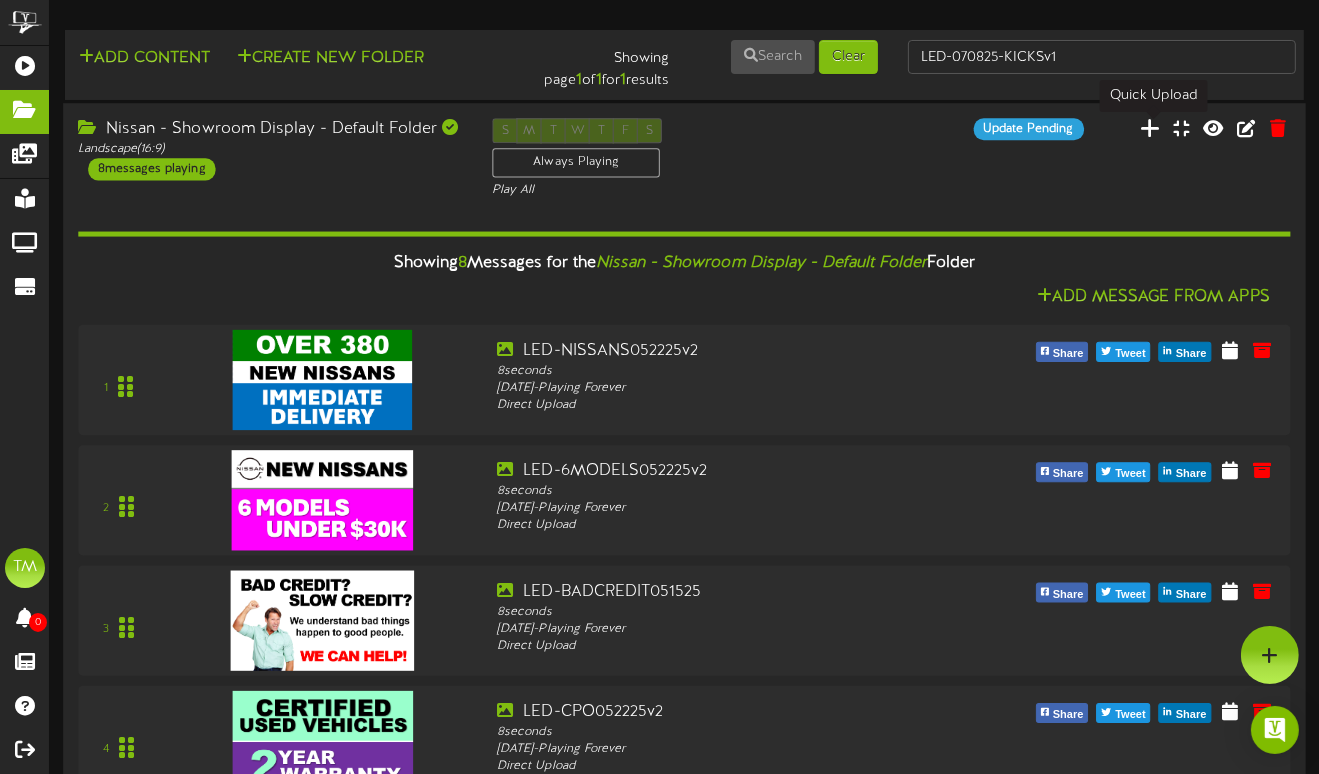 click at bounding box center (1151, 128) 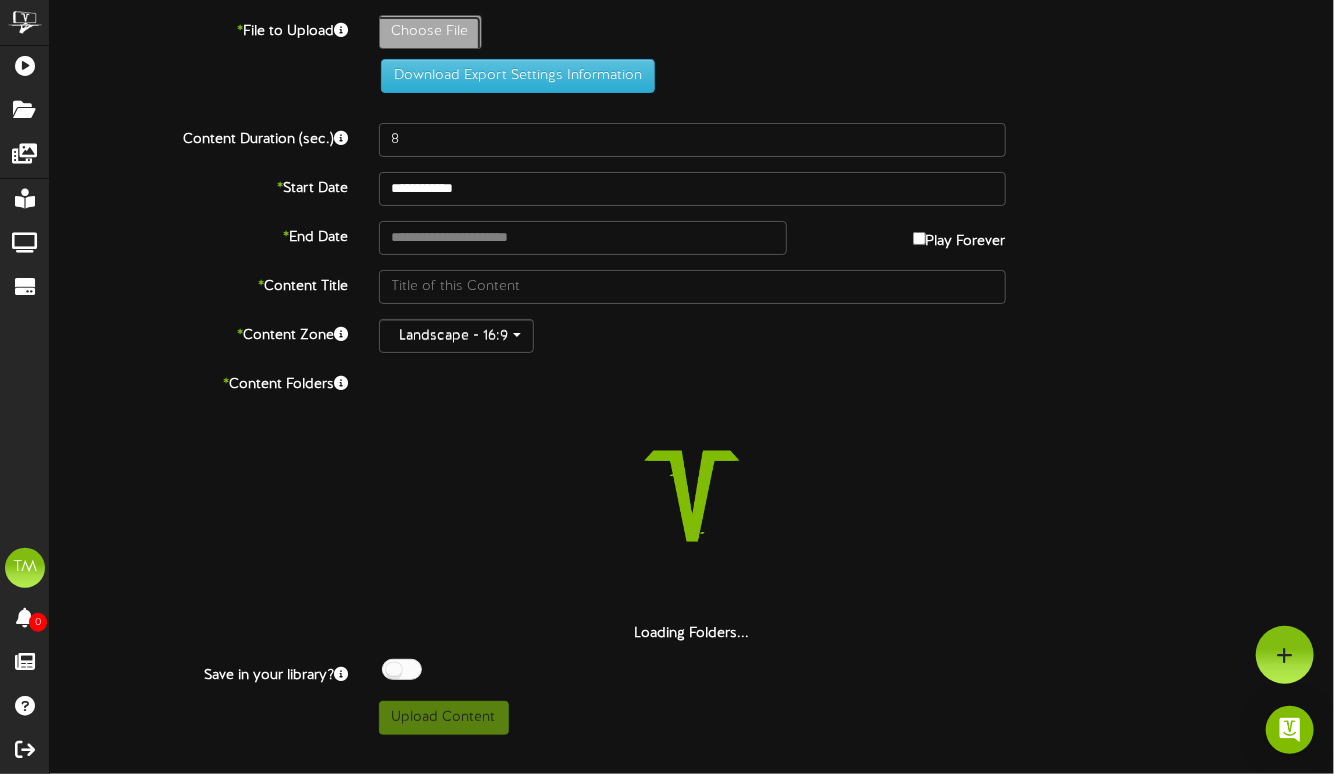 click on "Choose File" at bounding box center [-607, 87] 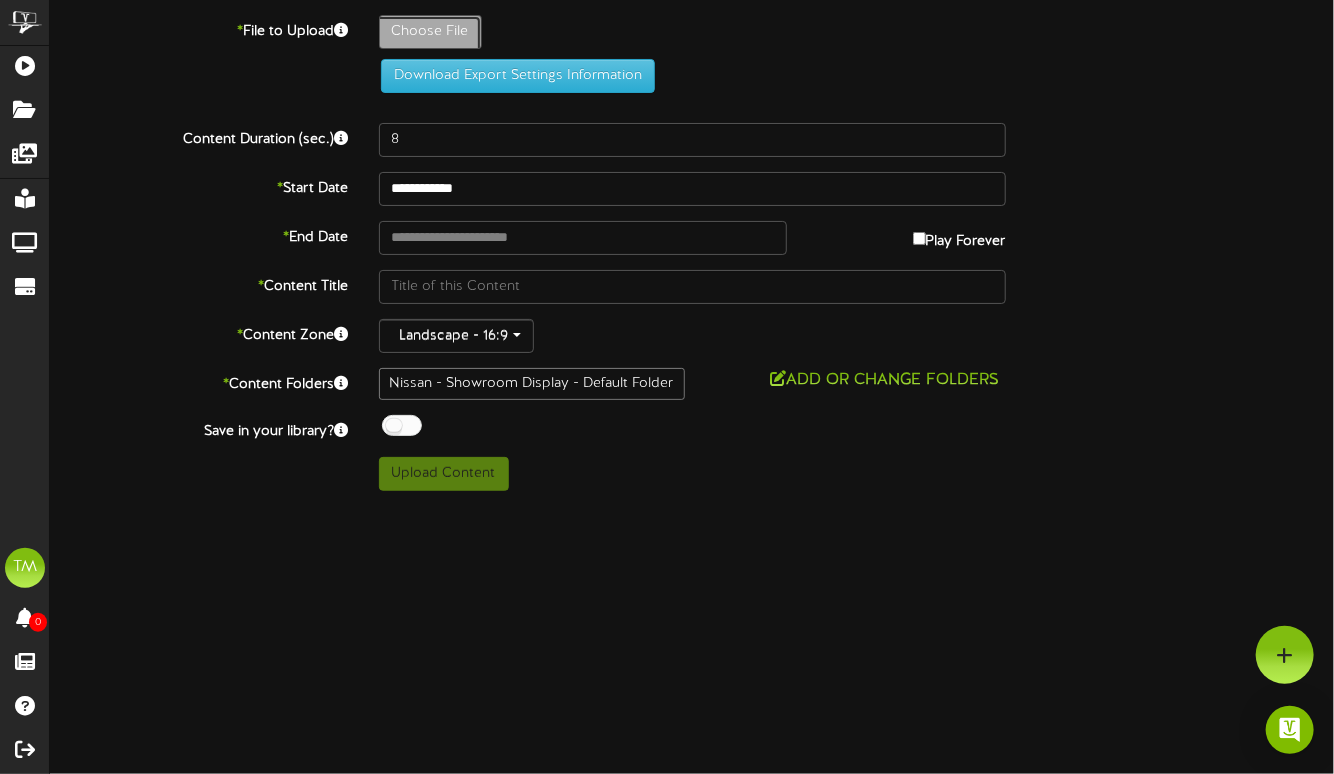 type on "**********" 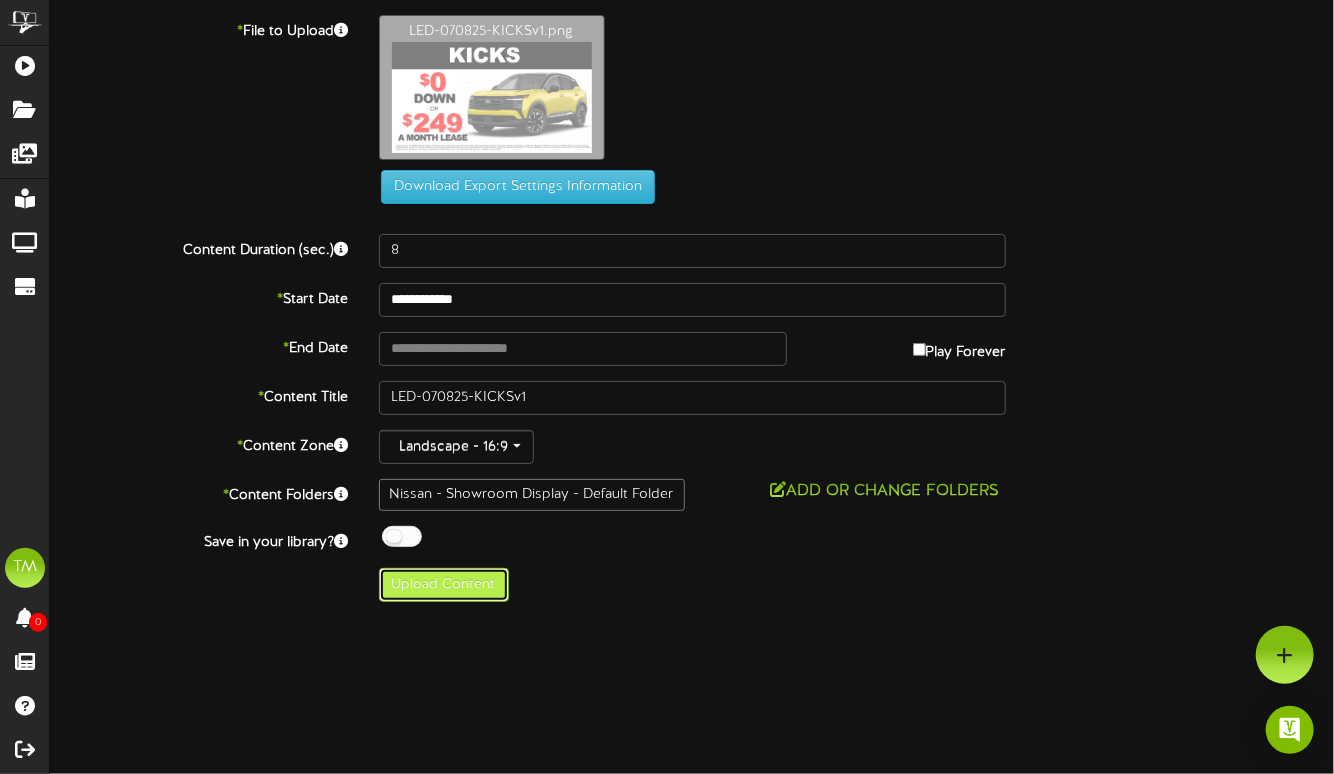 click on "Upload Content" at bounding box center [444, 585] 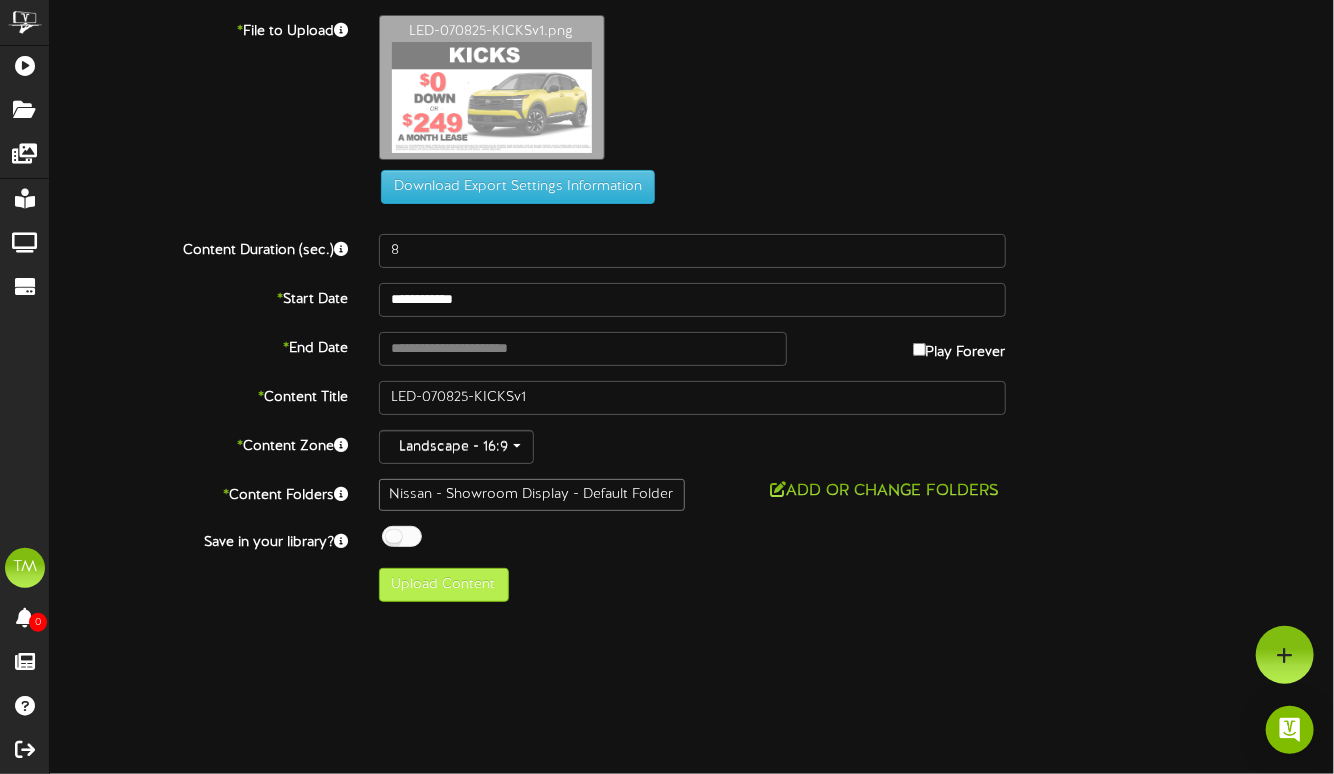 type on "**********" 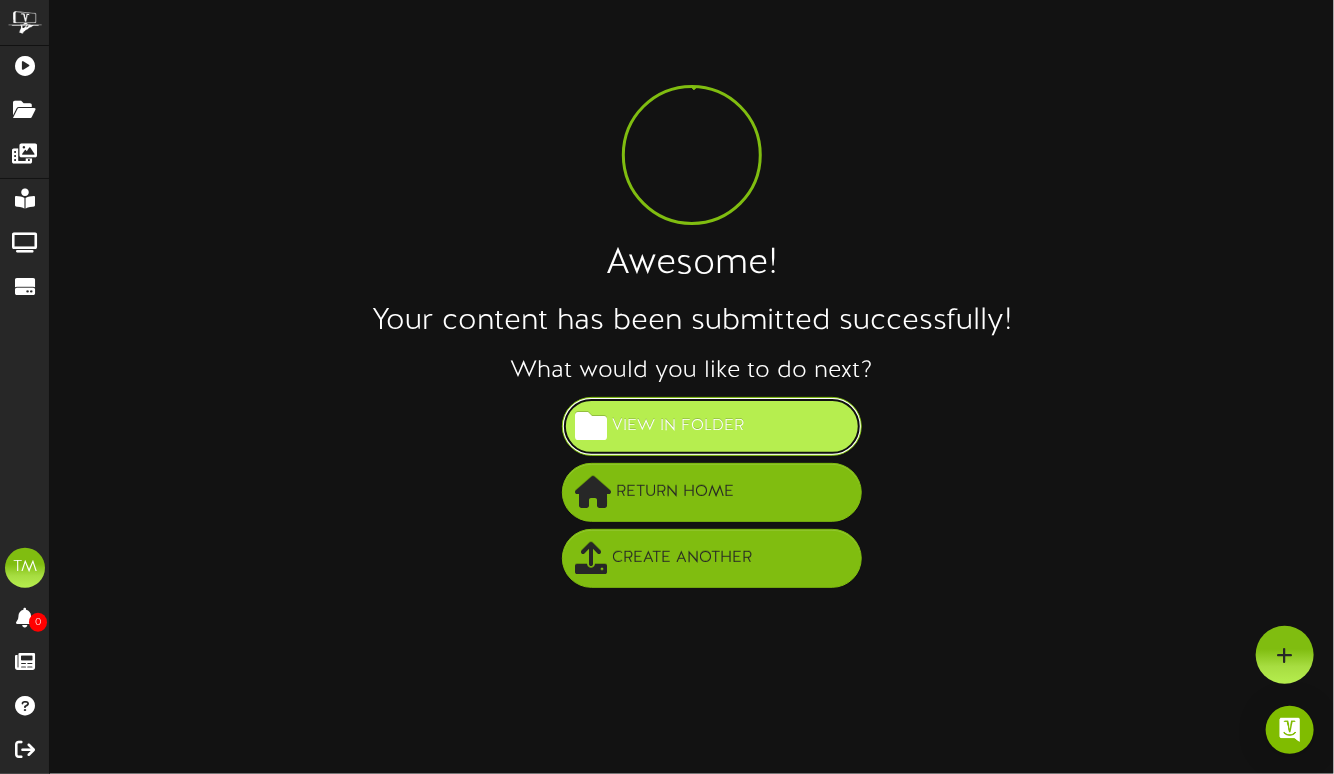 click on "View in Folder" at bounding box center (678, 426) 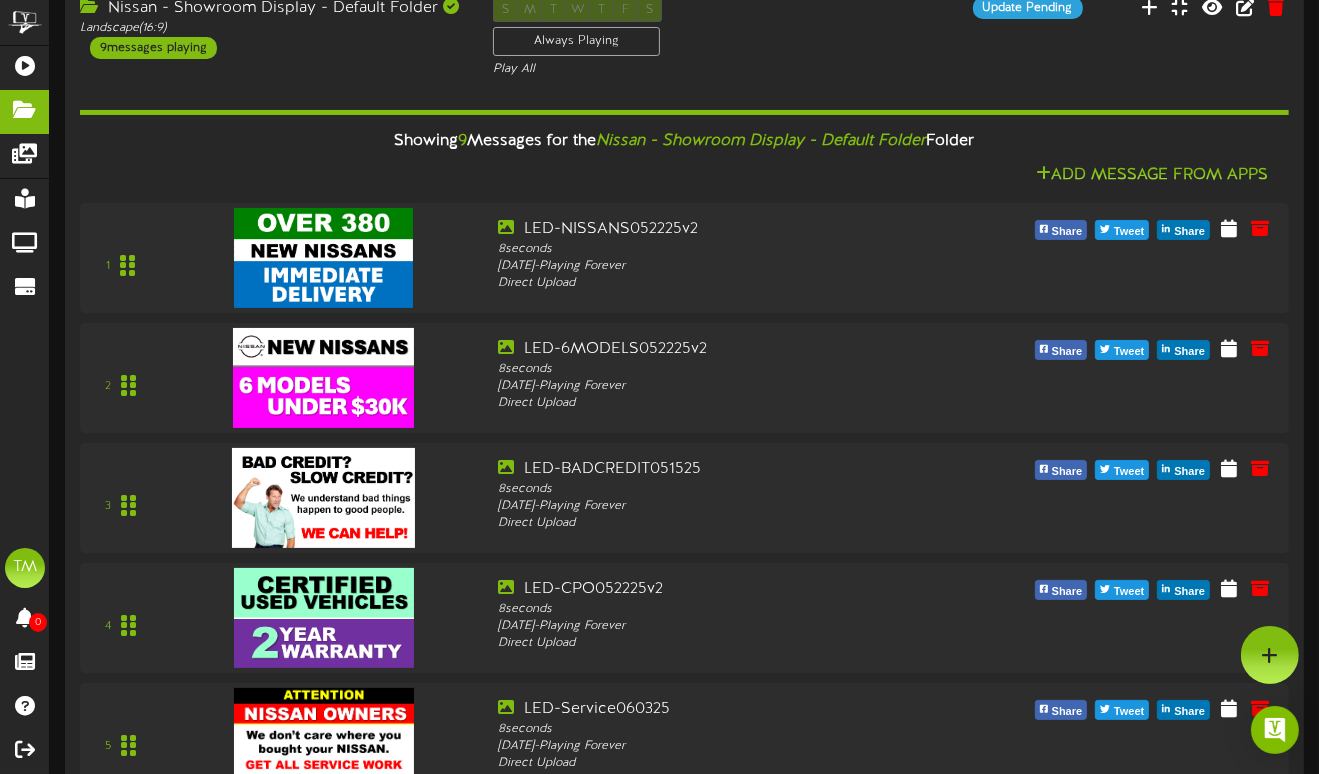scroll, scrollTop: 0, scrollLeft: 0, axis: both 